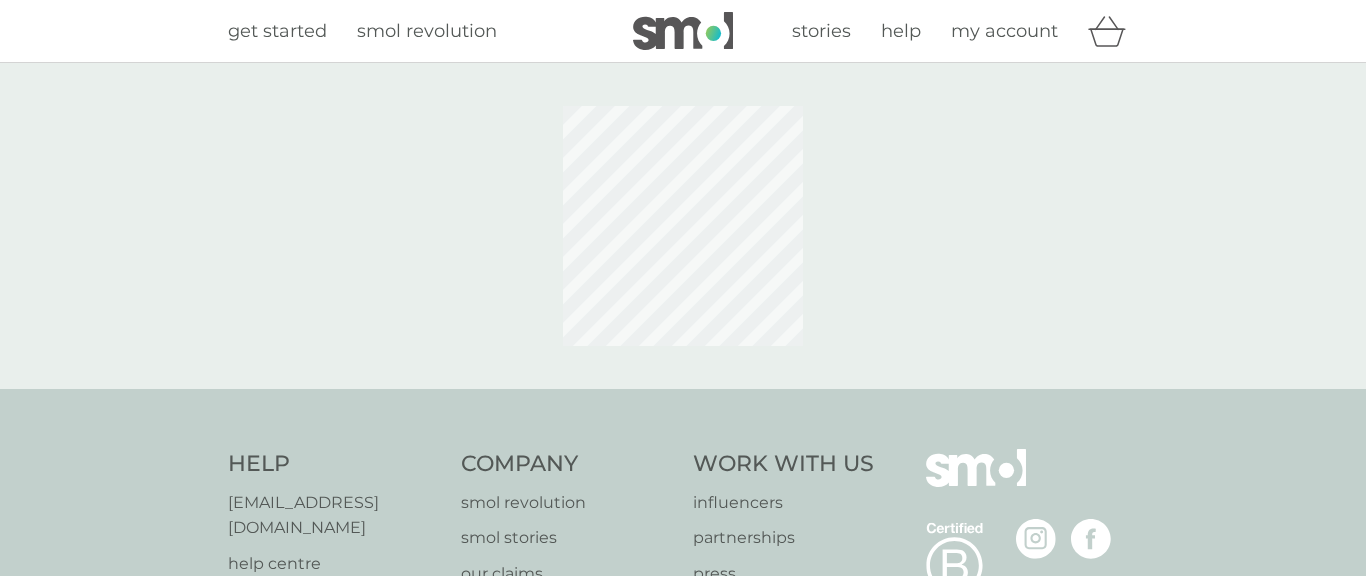scroll, scrollTop: 0, scrollLeft: 0, axis: both 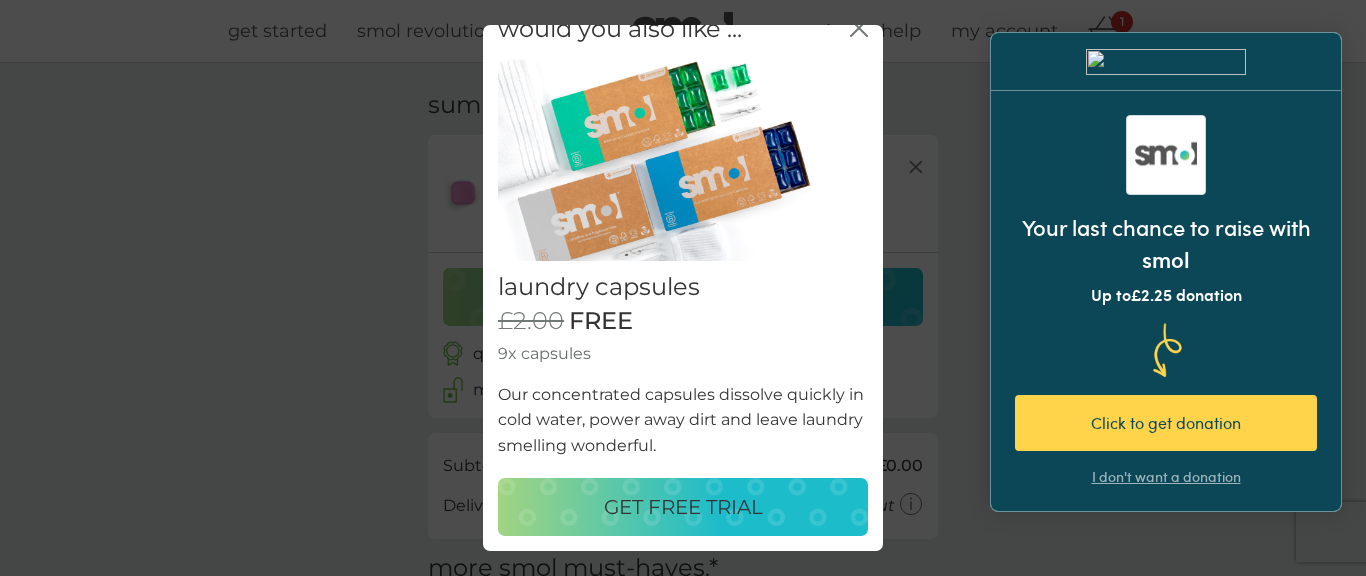 click on "GET FREE TRIAL" at bounding box center [683, 507] 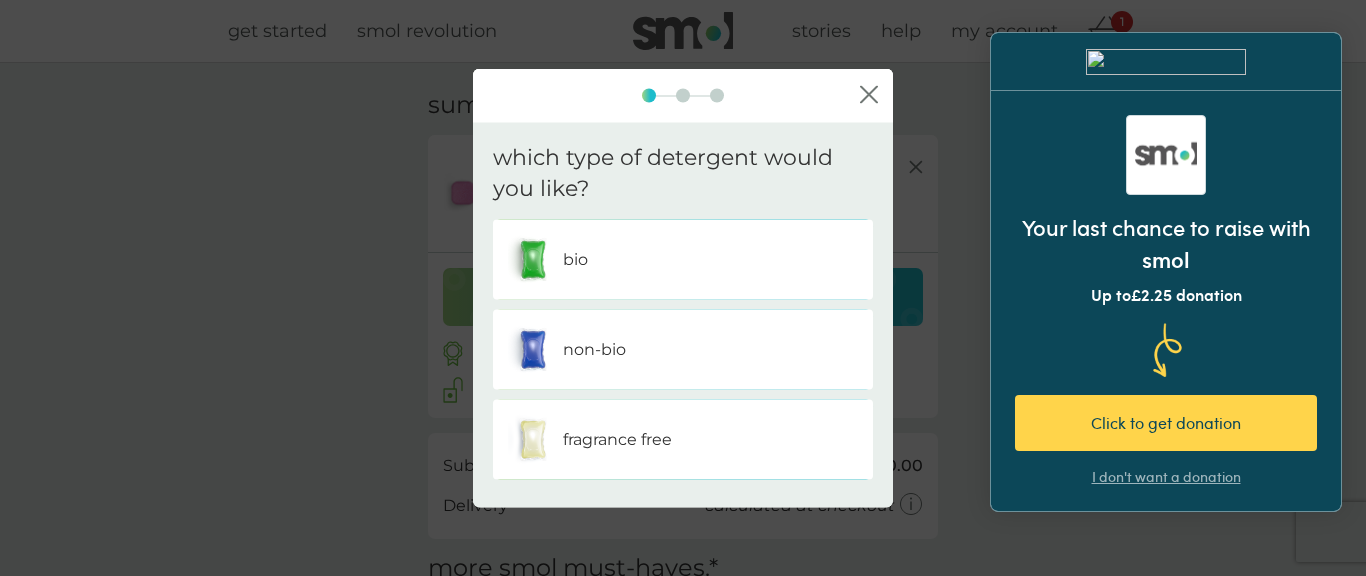 click on "non-bio" at bounding box center [594, 349] 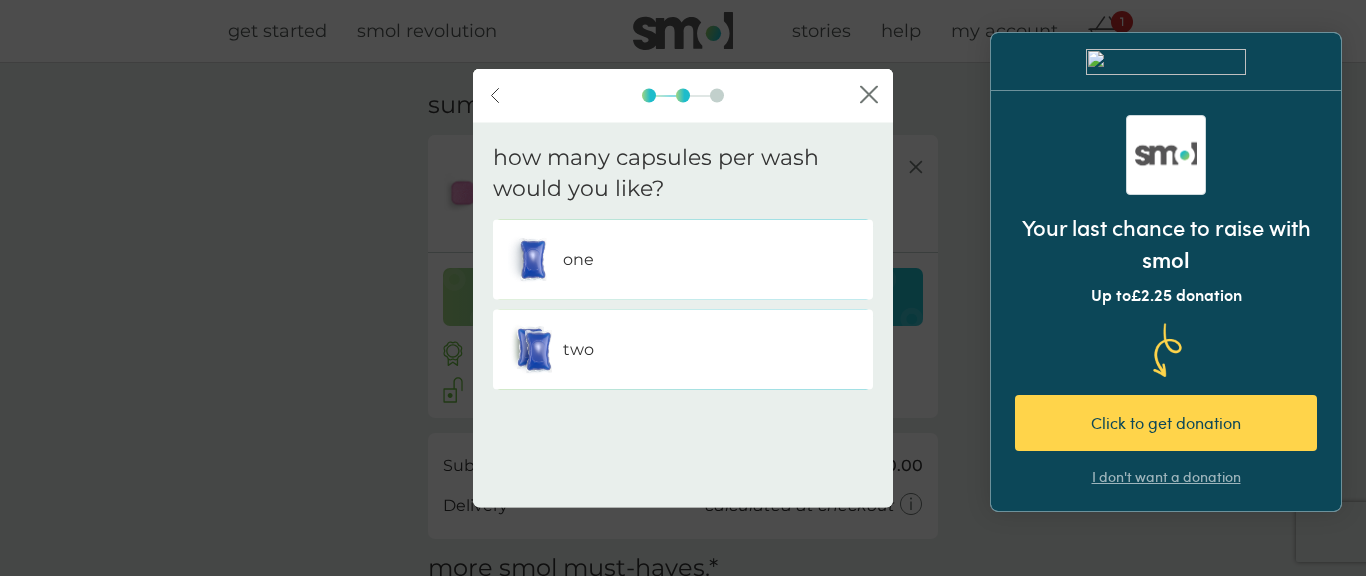 click on "two" at bounding box center (683, 349) 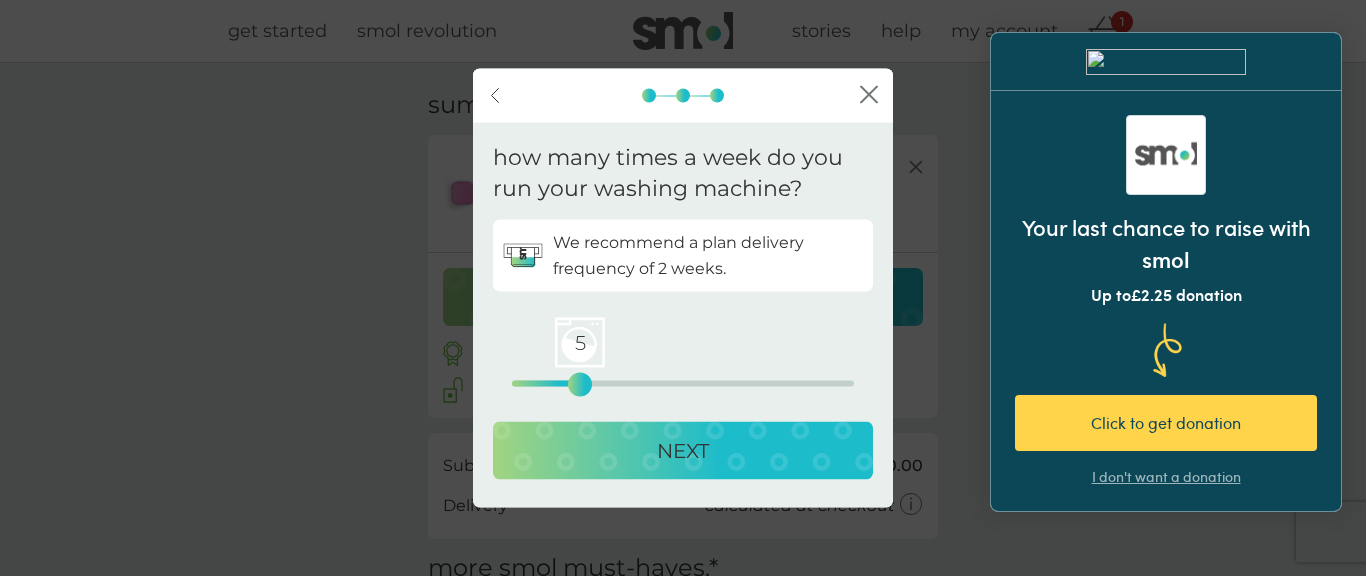 drag, startPoint x: 513, startPoint y: 384, endPoint x: 583, endPoint y: 387, distance: 70.064255 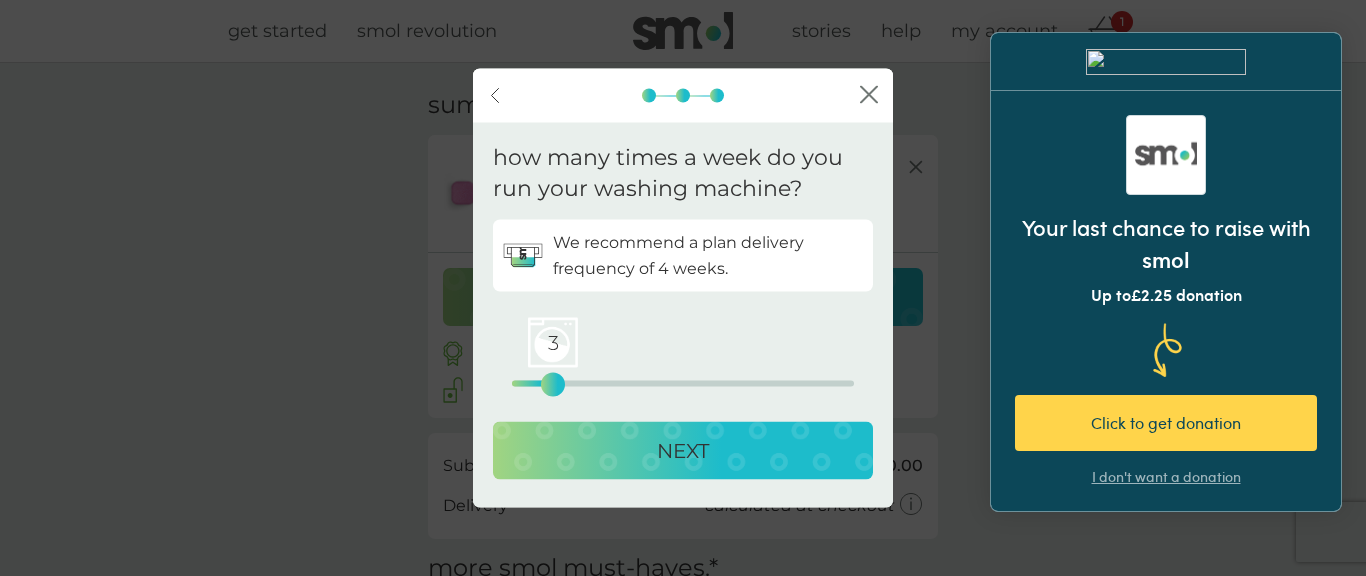 drag, startPoint x: 578, startPoint y: 388, endPoint x: 558, endPoint y: 386, distance: 20.09975 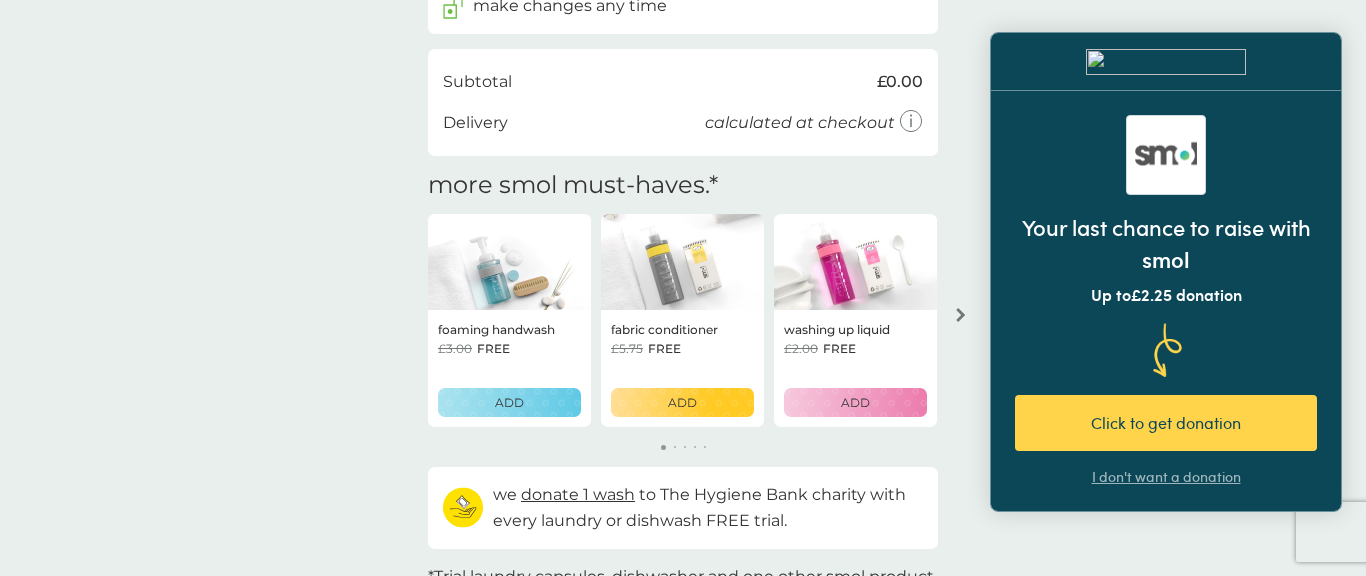 scroll, scrollTop: 507, scrollLeft: 0, axis: vertical 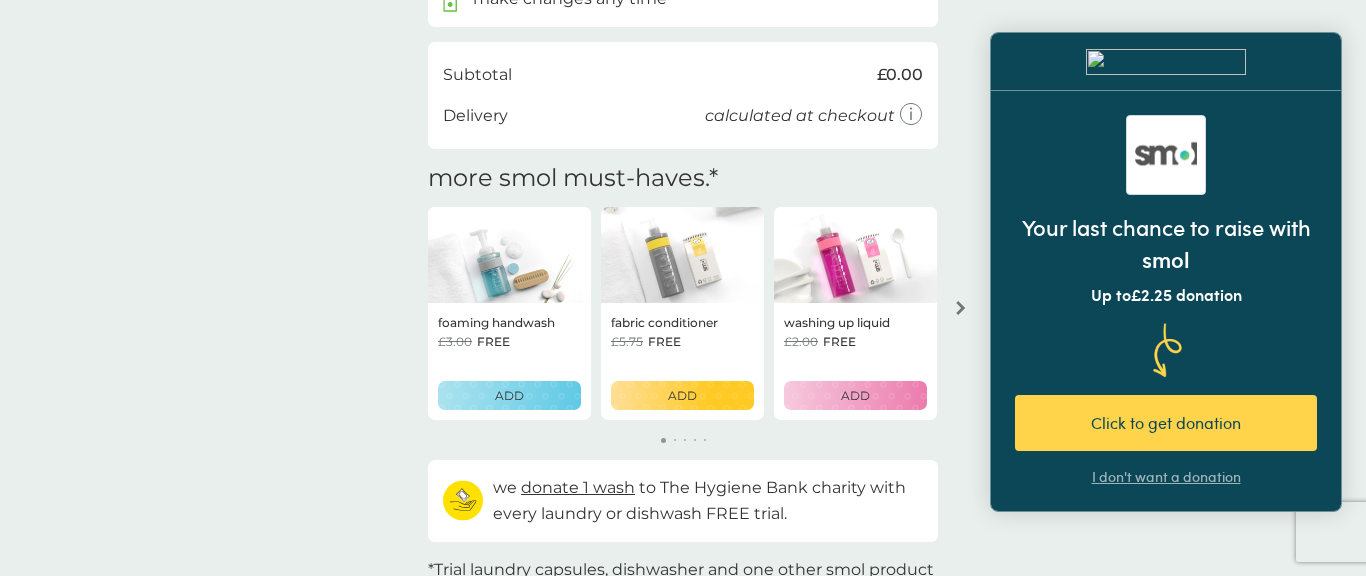 click 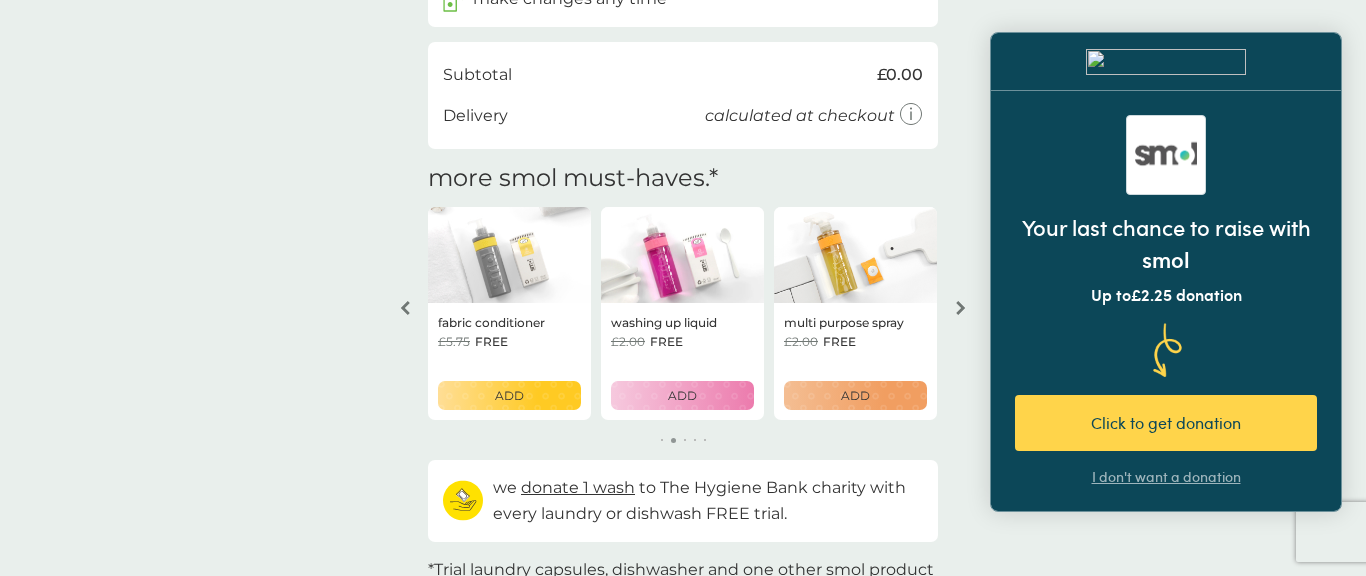 click 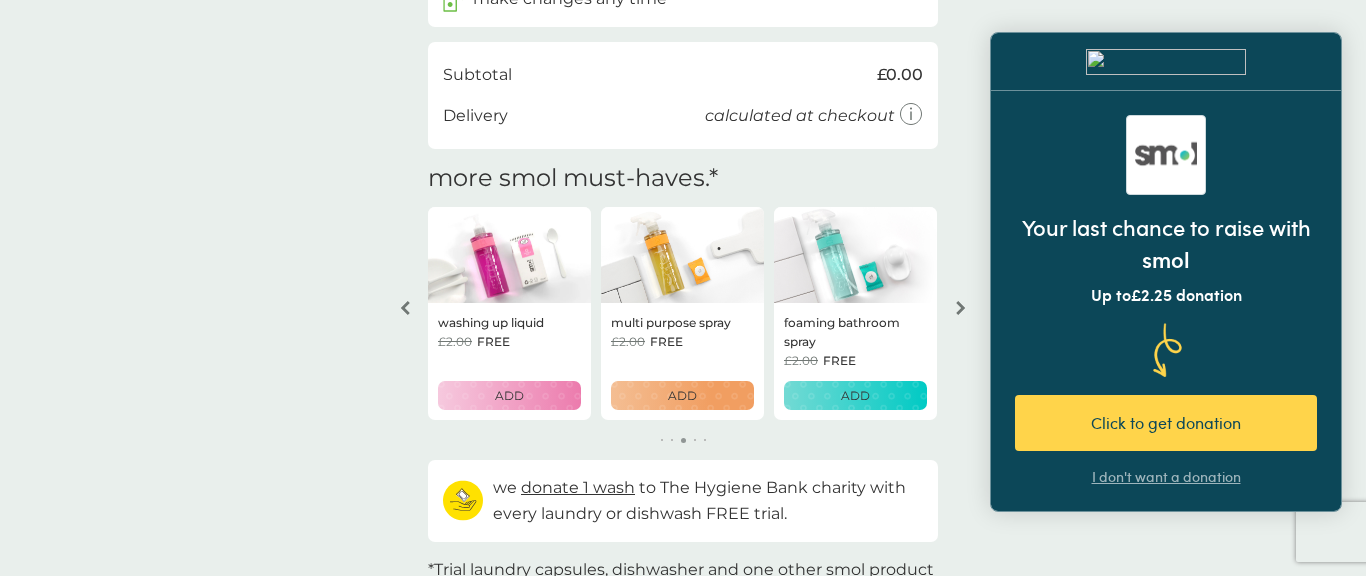 click 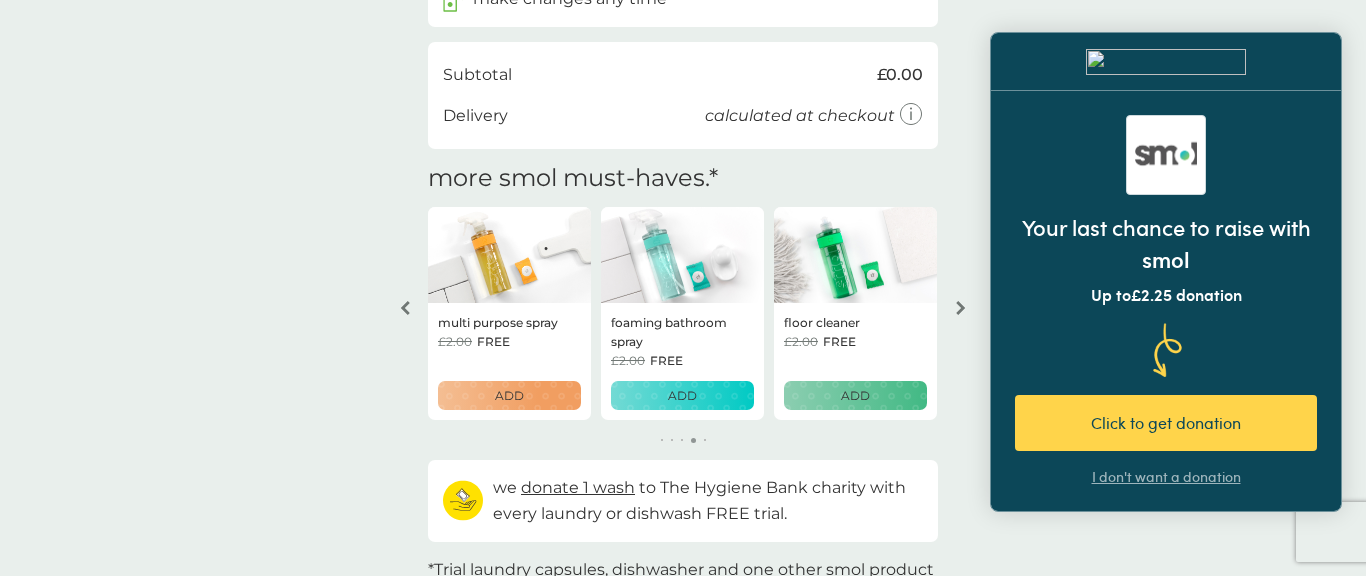 click 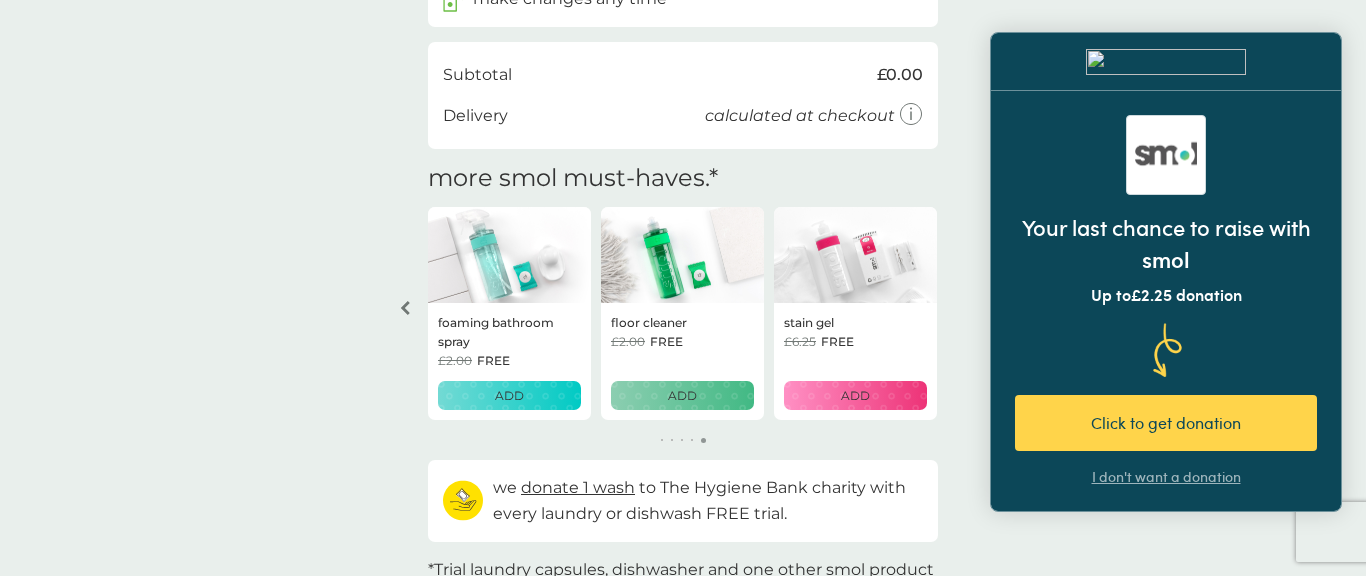 click on "your basket. summary. dishwasher tablets trial pack every 10 weeks @ £6.50 £2.00 FREE 1 wash donated non-bio laundry capsules trial pack every 4 weeks @ £6.00 £2.00 FREE 1 wash donated proceed to checkout quality guarantee make changes any time checkout Subtotal £0.00 Delivery calculated at checkout get a FREE starter pack on us GET STARTED more smol must-haves. * foaming handwash £3.00 FREE ADD fabric conditioner £5.75 FREE ADD washing up liquid £2.00 FREE ADD multi purpose spray £2.00 FREE ADD foaming bathroom spray £2.00 FREE ADD floor cleaner £2.00 FREE ADD stain gel £6.25 FREE ADD we   donate 1 wash   to The Hygiene Bank charity with every laundry or dishwash FREE trial. your future charges. next charge date 25th Jul 2025 dishwasher tablets 30x tablets   £6.50 qty 1 repeats every 10 weeks edit next charge date 25th Jul 2025 non-bio laundry capsules 24x capsules   £6.00 qty 1 repeats every 4 weeks edit *Trial laundry capsules, dishwasher and one other smol product for FREE." at bounding box center (683, 96) 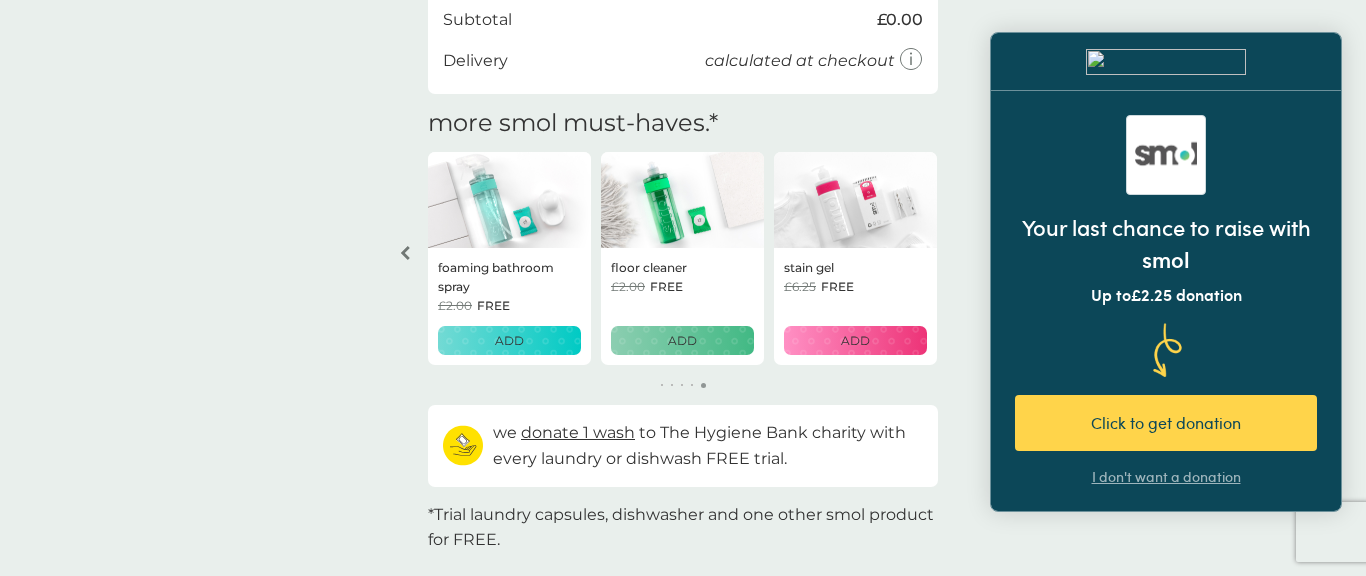 scroll, scrollTop: 560, scrollLeft: 0, axis: vertical 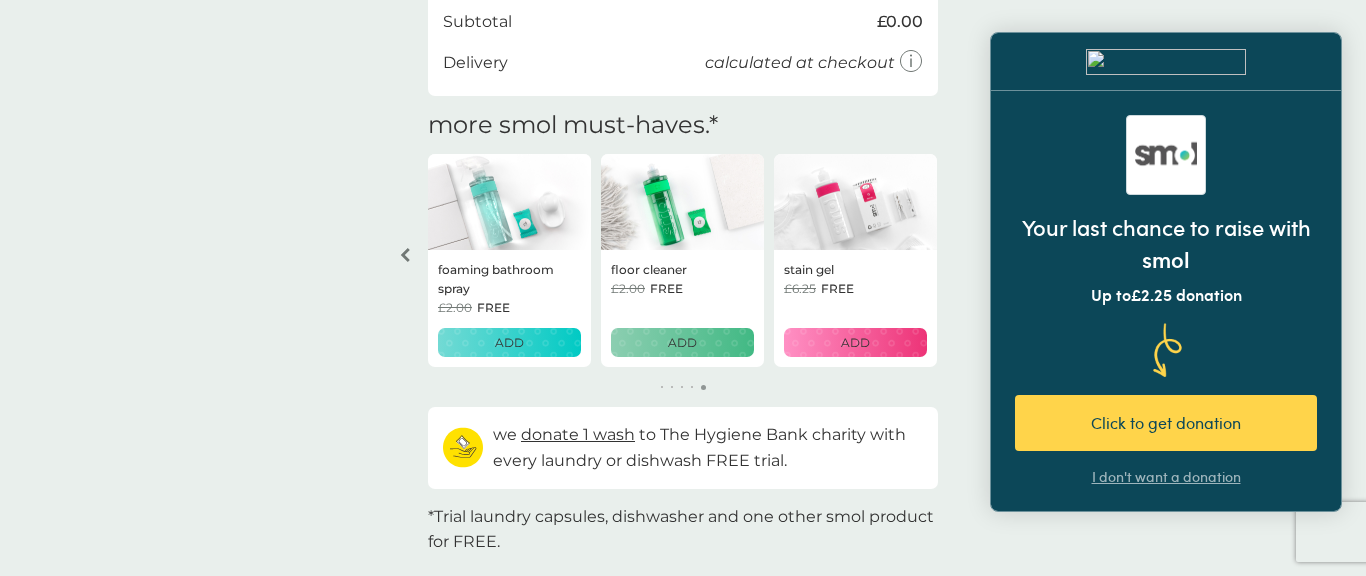 click 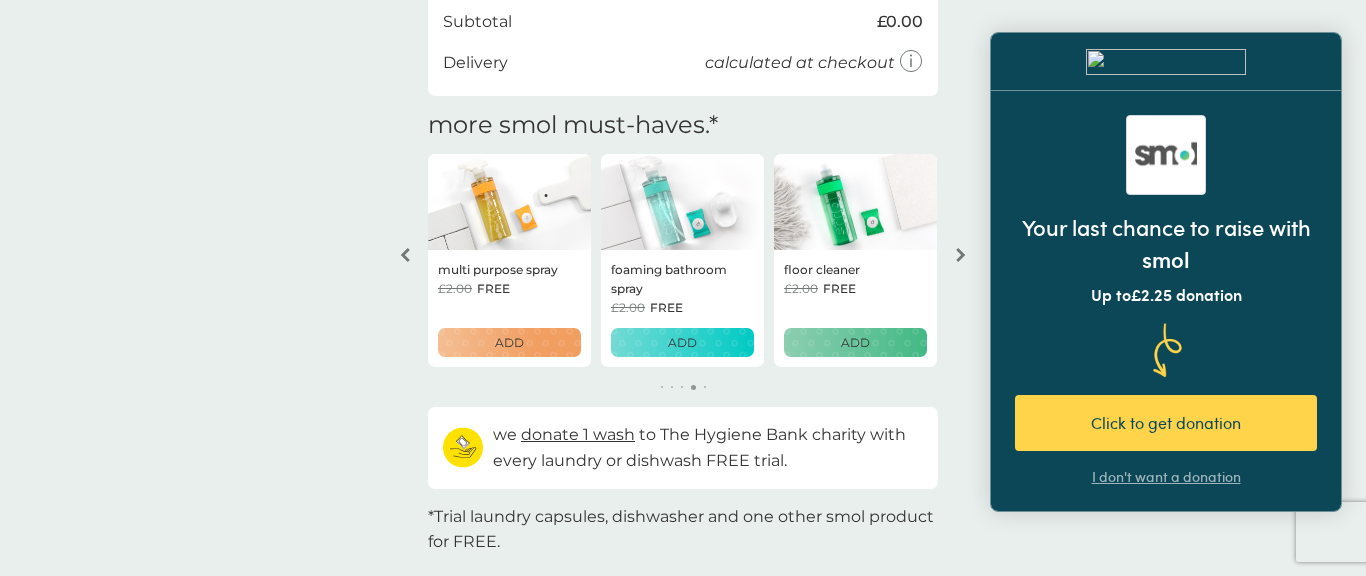 click 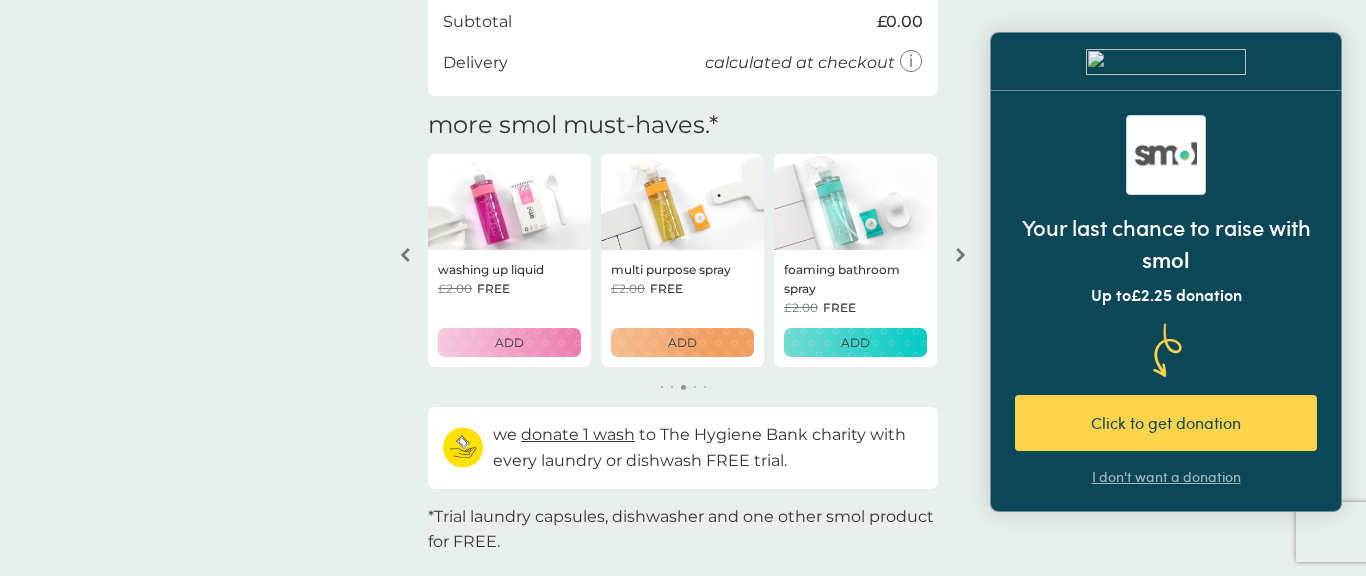 click 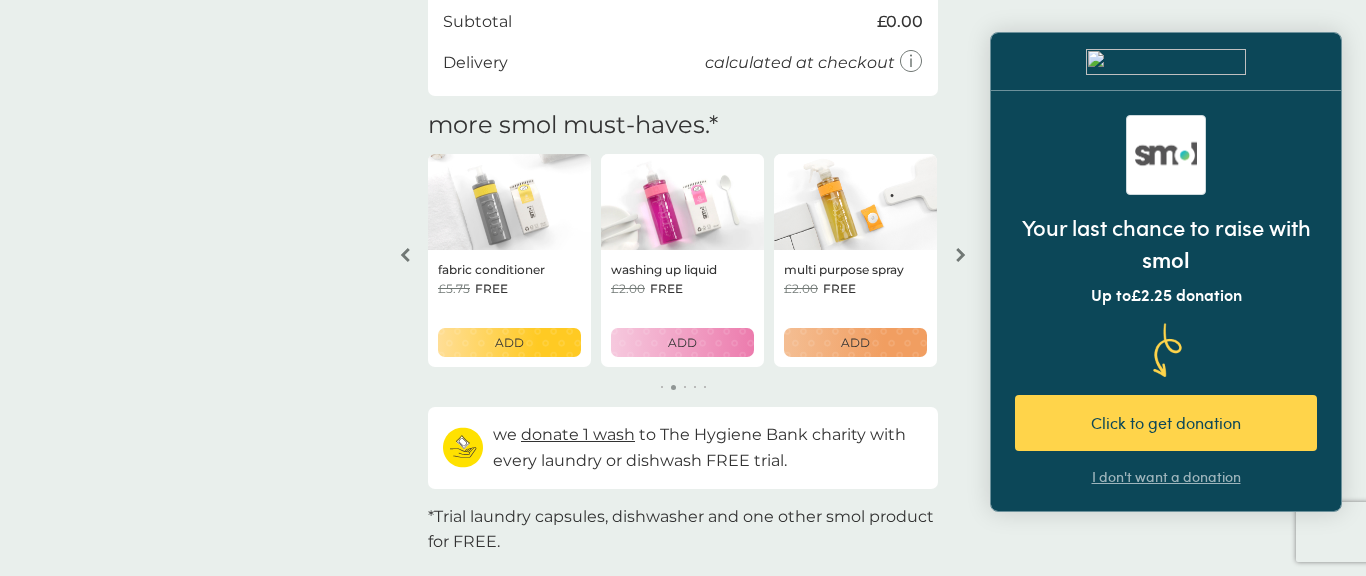 click 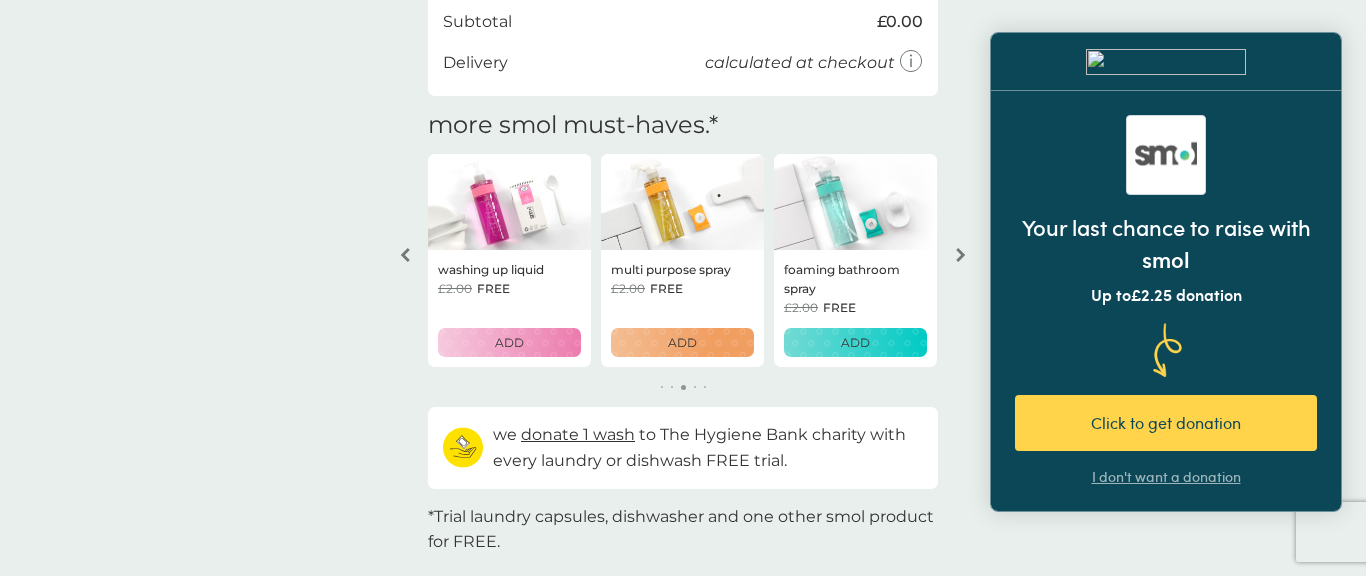 click 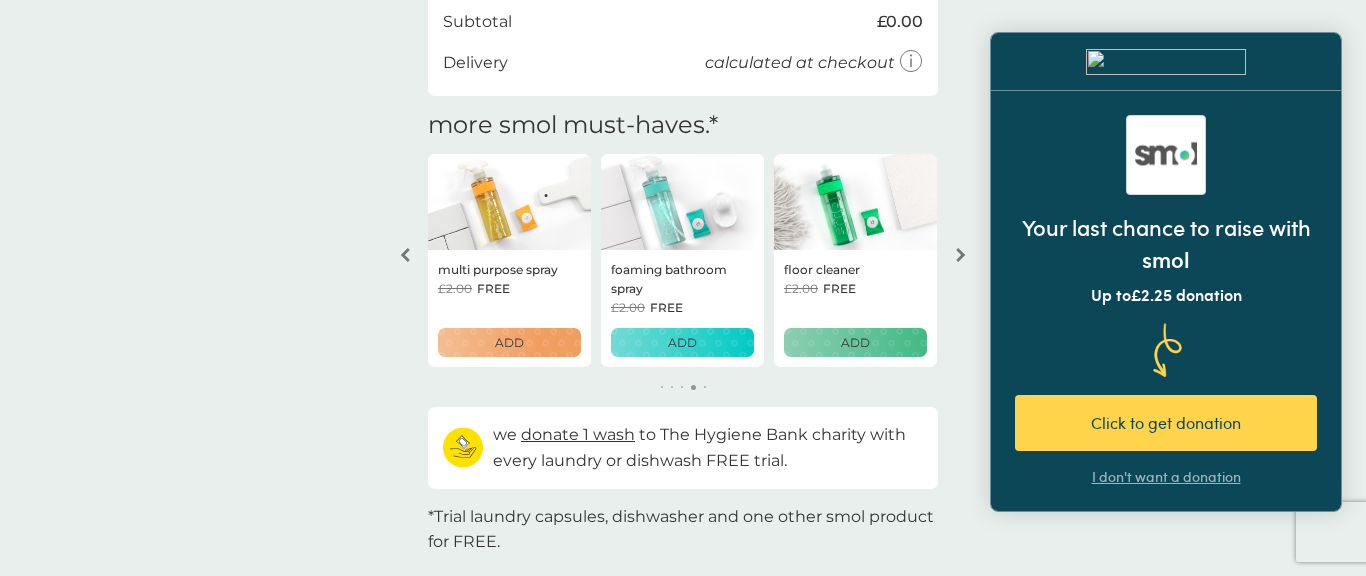 click 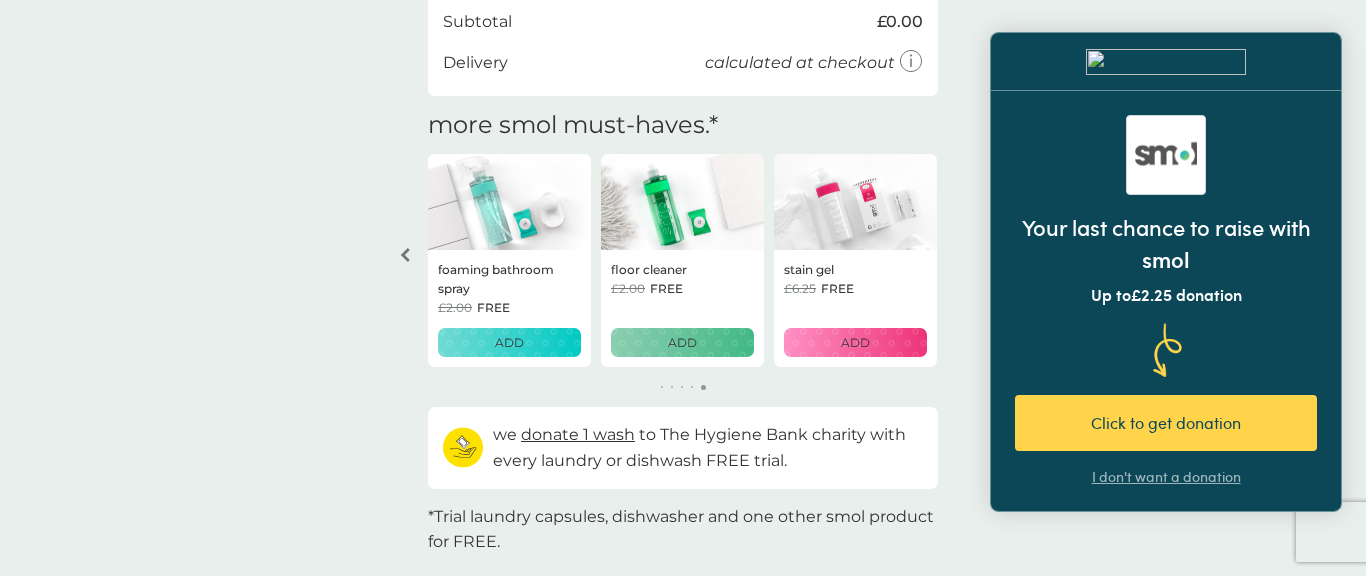 click 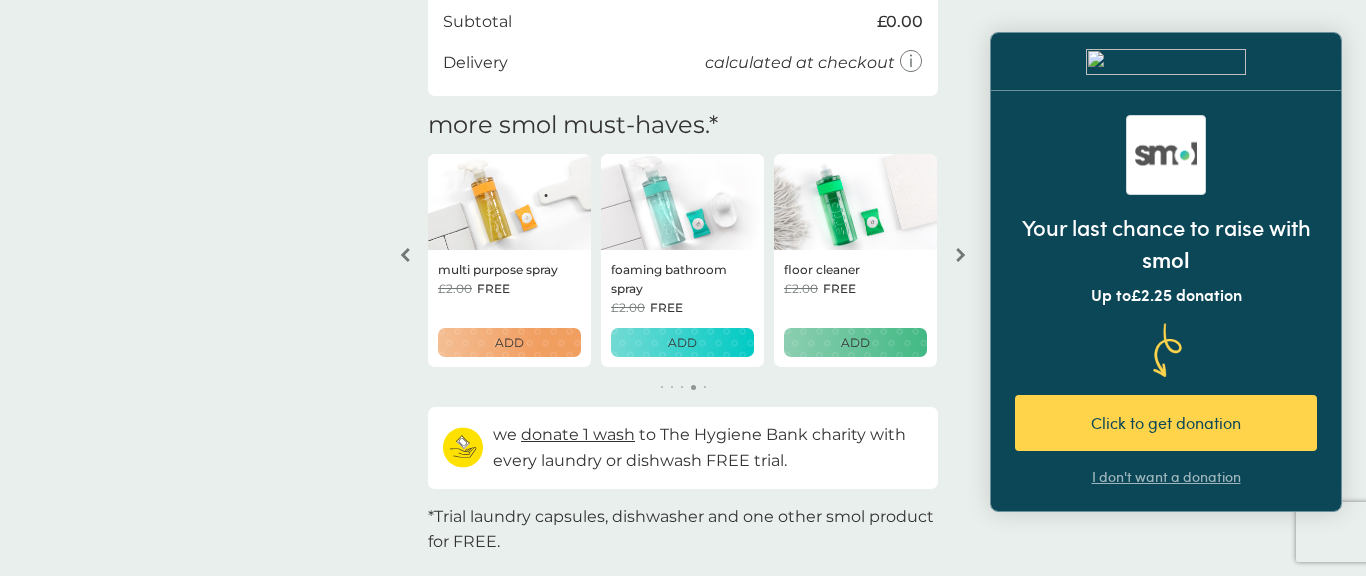 click 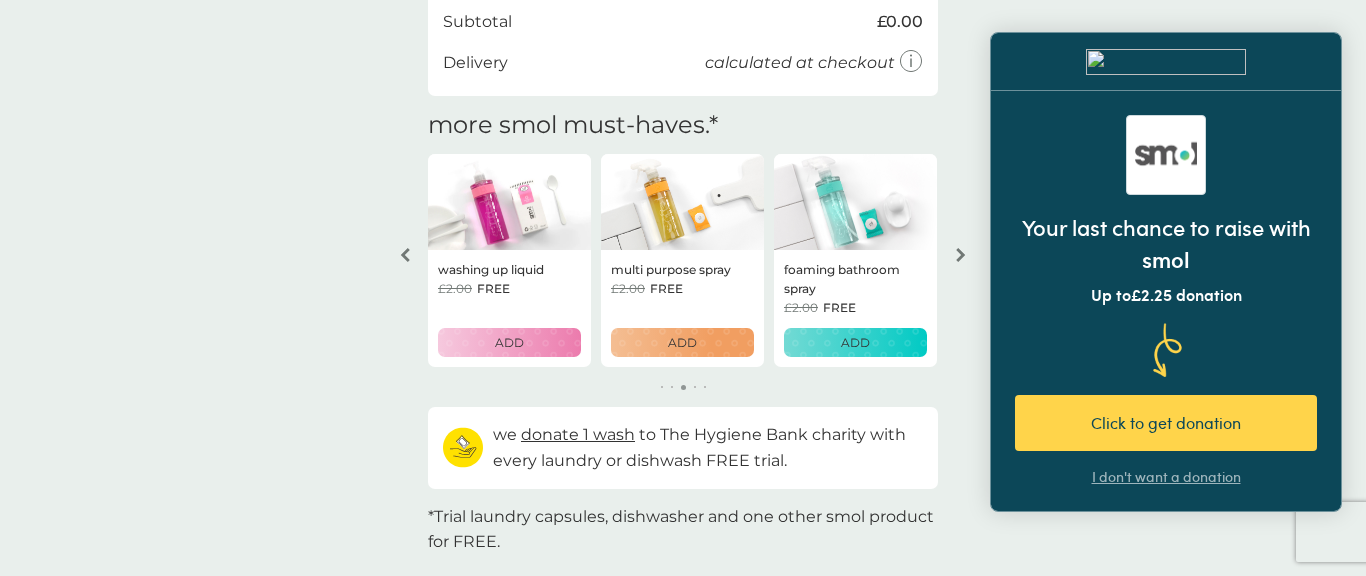 click 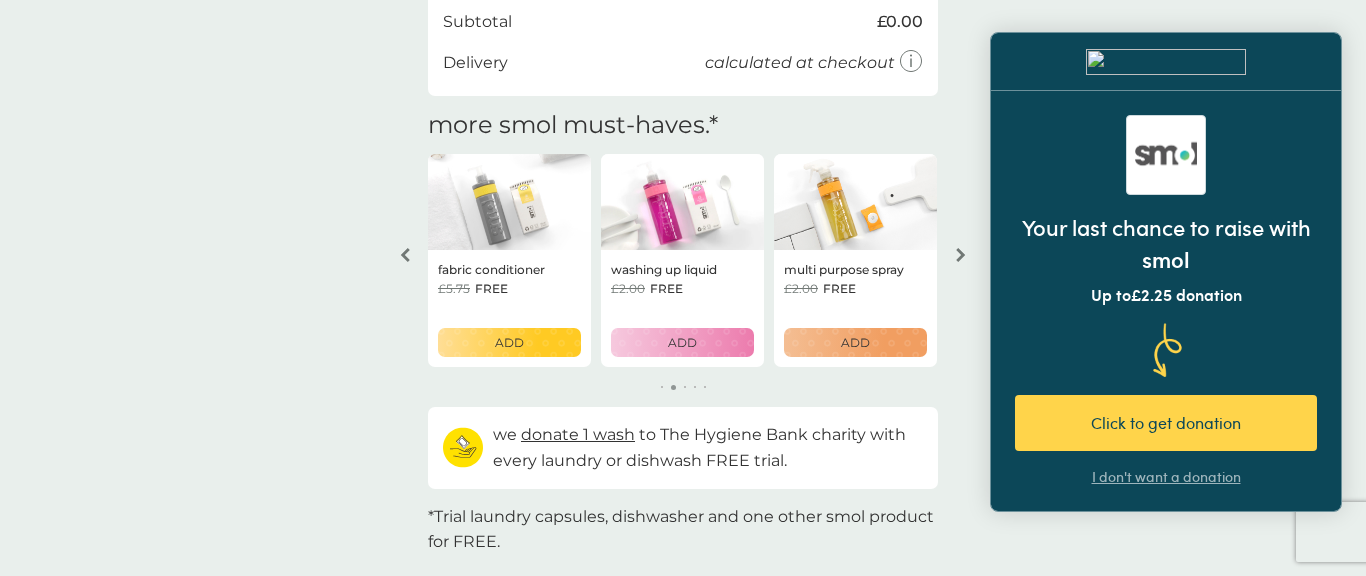 click 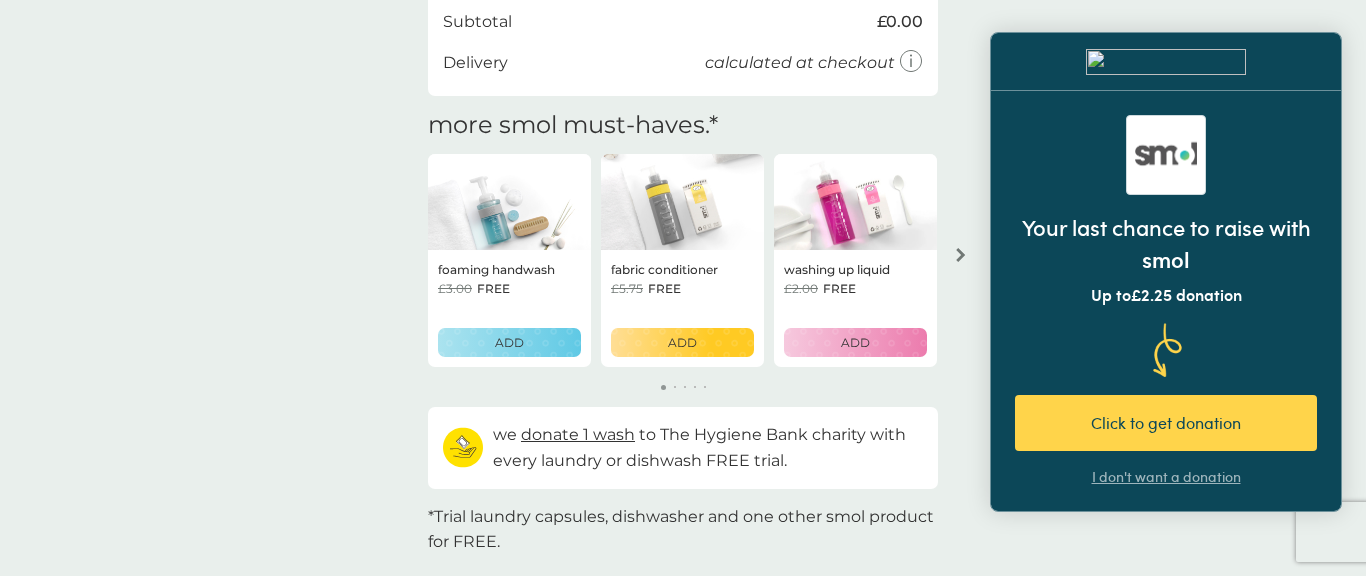 click on "your basket. summary. dishwasher tablets trial pack every 10 weeks @ £6.50 £2.00 FREE 1 wash donated non-bio laundry capsules trial pack every 4 weeks @ £6.00 £2.00 FREE 1 wash donated proceed to checkout quality guarantee make changes any time checkout Subtotal £0.00 Delivery calculated at checkout get a FREE starter pack on us GET STARTED more smol must-haves. * foaming handwash £3.00 FREE ADD fabric conditioner £5.75 FREE ADD washing up liquid £2.00 FREE ADD multi purpose spray £2.00 FREE ADD foaming bathroom spray £2.00 FREE ADD floor cleaner £2.00 FREE ADD stain gel £6.25 FREE ADD we   donate 1 wash   to The Hygiene Bank charity with every laundry or dishwash FREE trial. your future charges. next charge date 25th Jul 2025 dishwasher tablets 30x tablets   £6.50 qty 1 repeats every 10 weeks edit next charge date 25th Jul 2025 non-bio laundry capsules 24x capsules   £6.00 qty 1 repeats every 4 weeks edit *Trial laundry capsules, dishwasher and one other smol product for FREE." at bounding box center [683, 43] 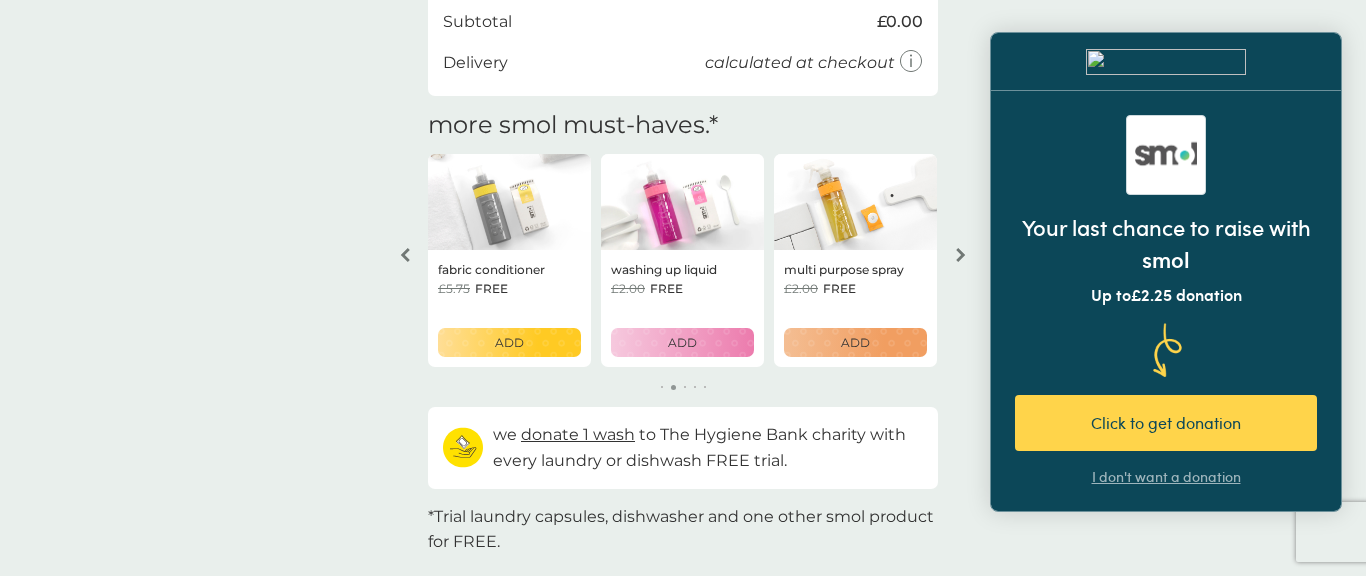 click 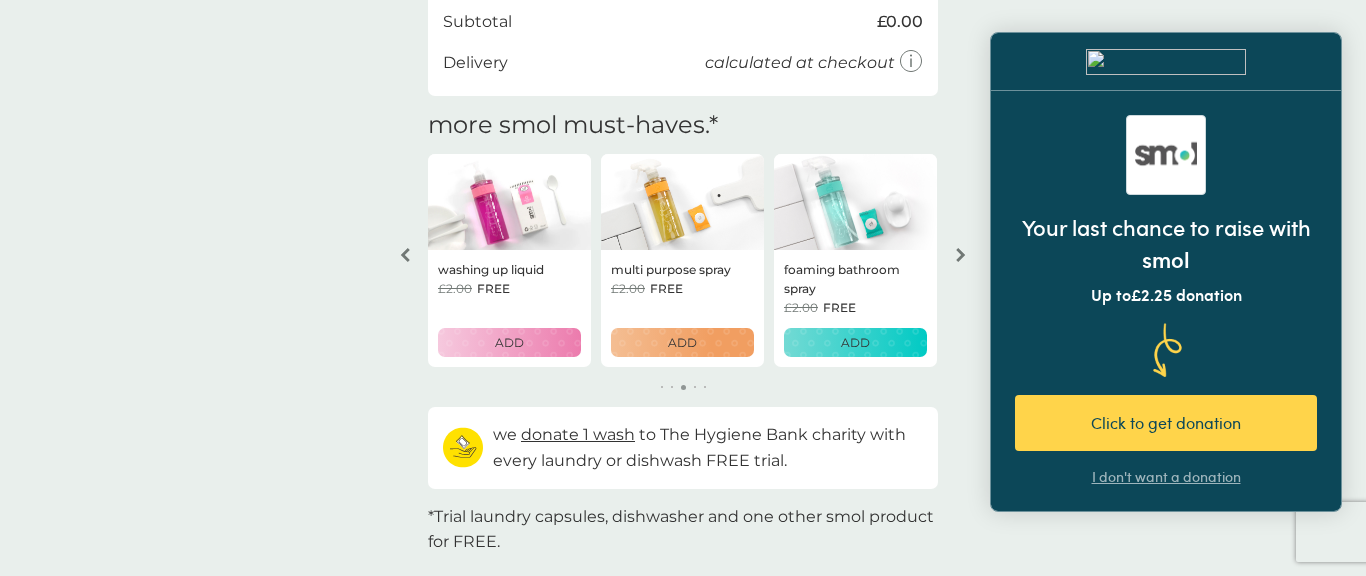 click 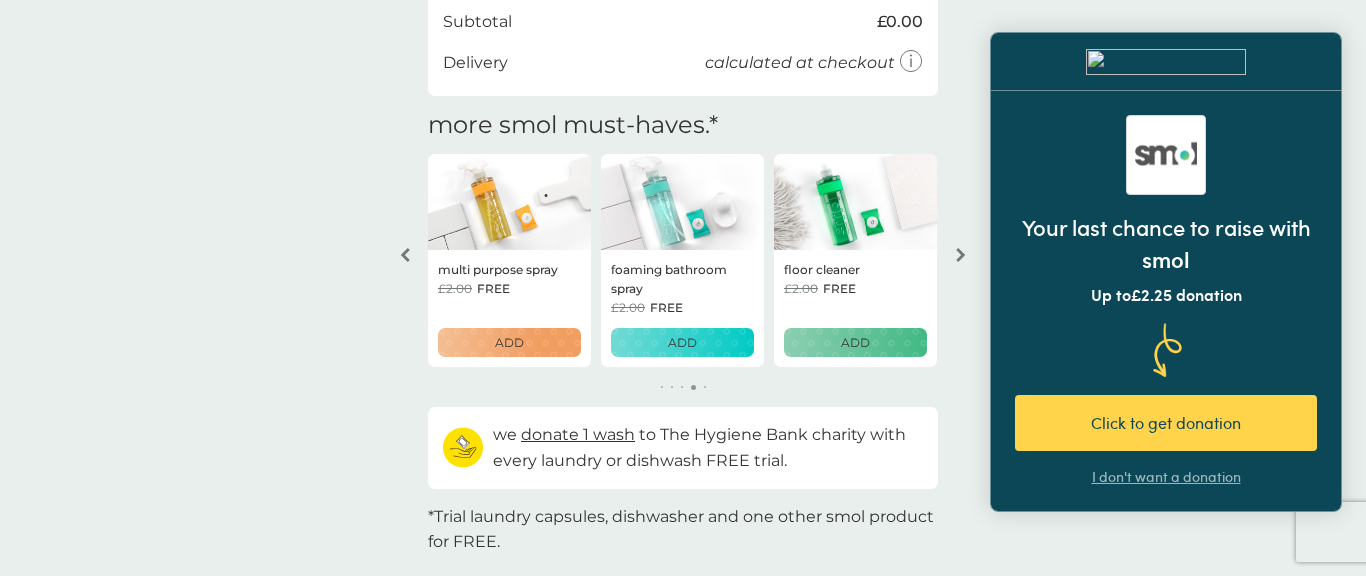 click 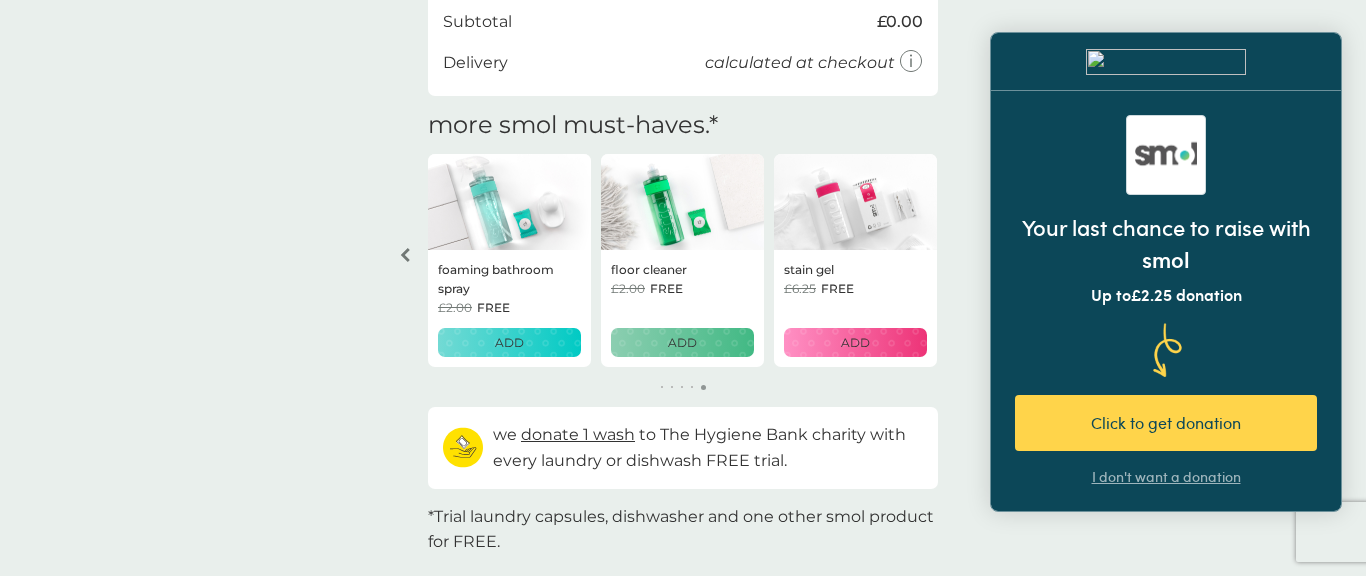 click at bounding box center (855, 202) 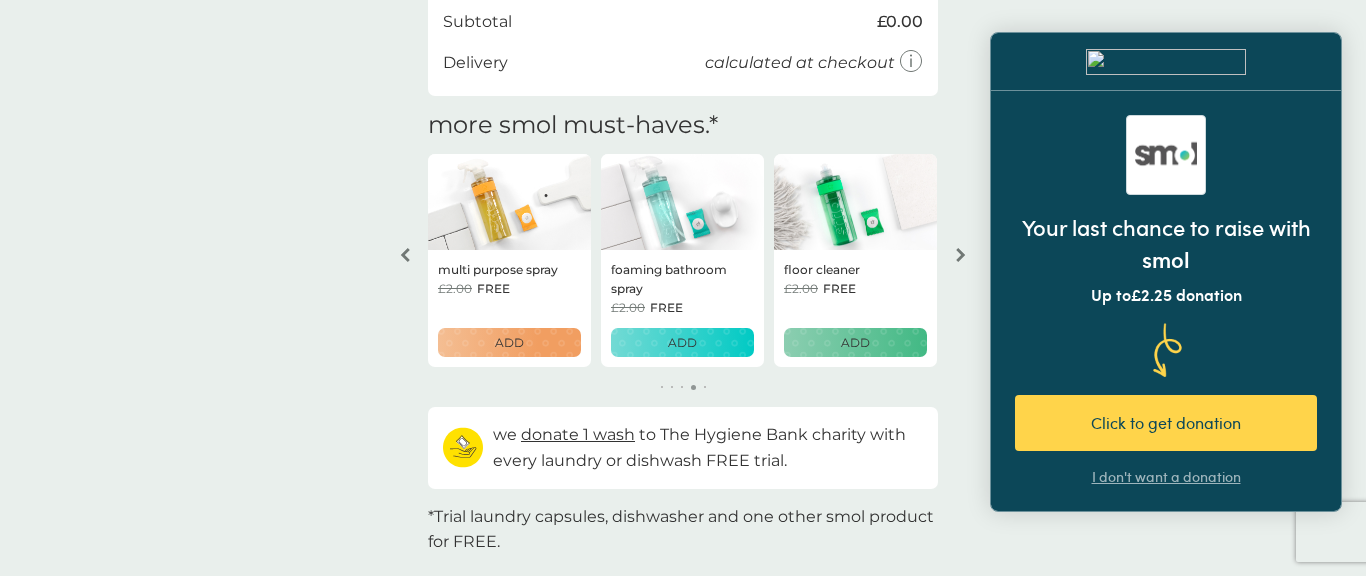 click 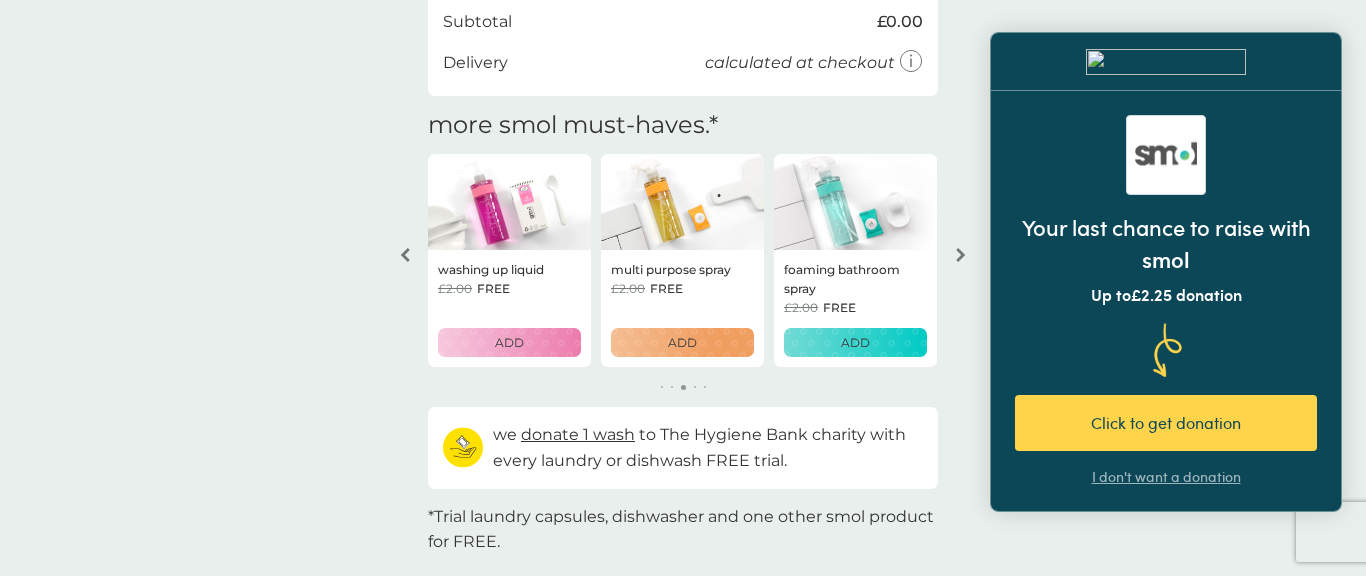 click 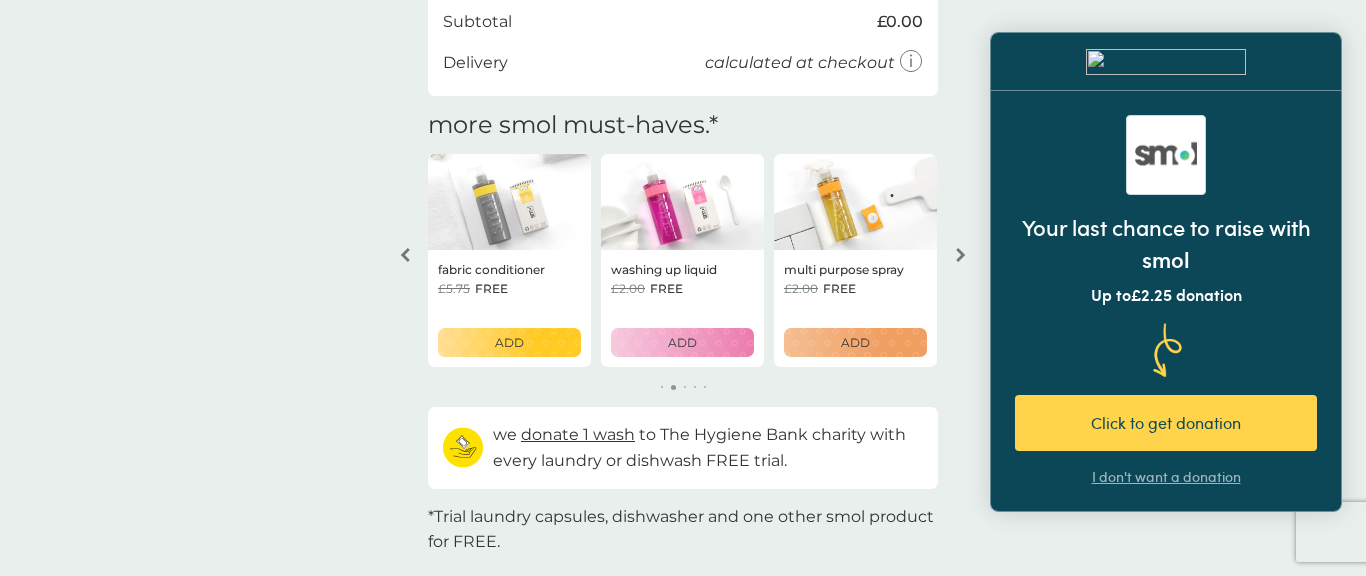 click 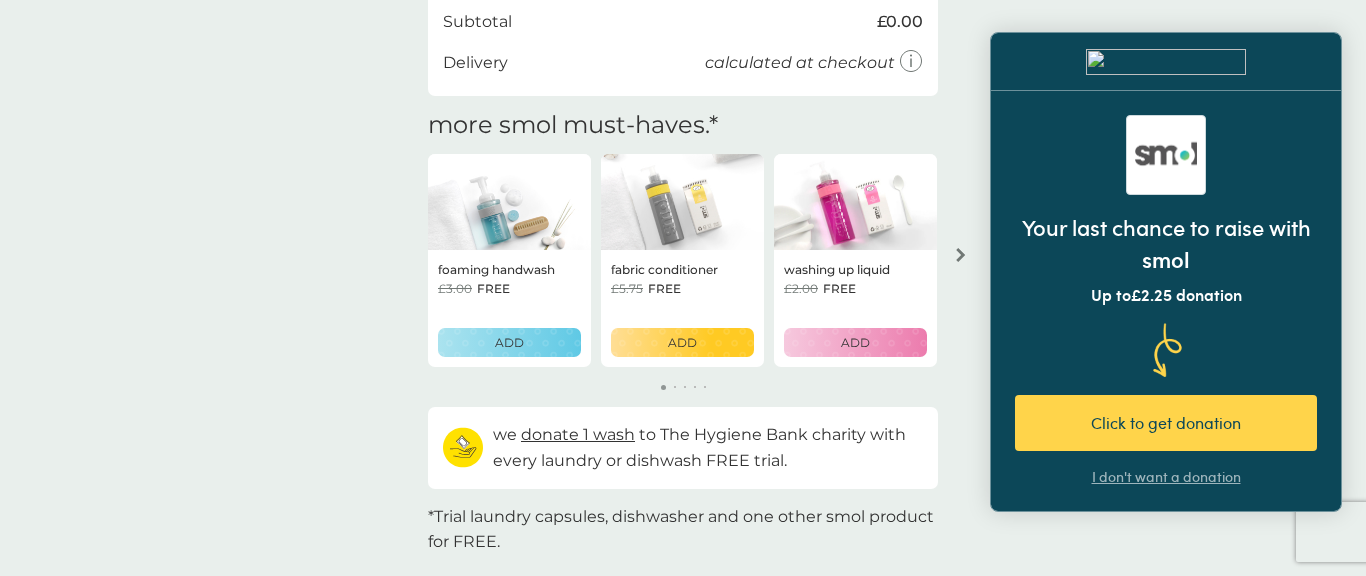 click at bounding box center (961, 255) 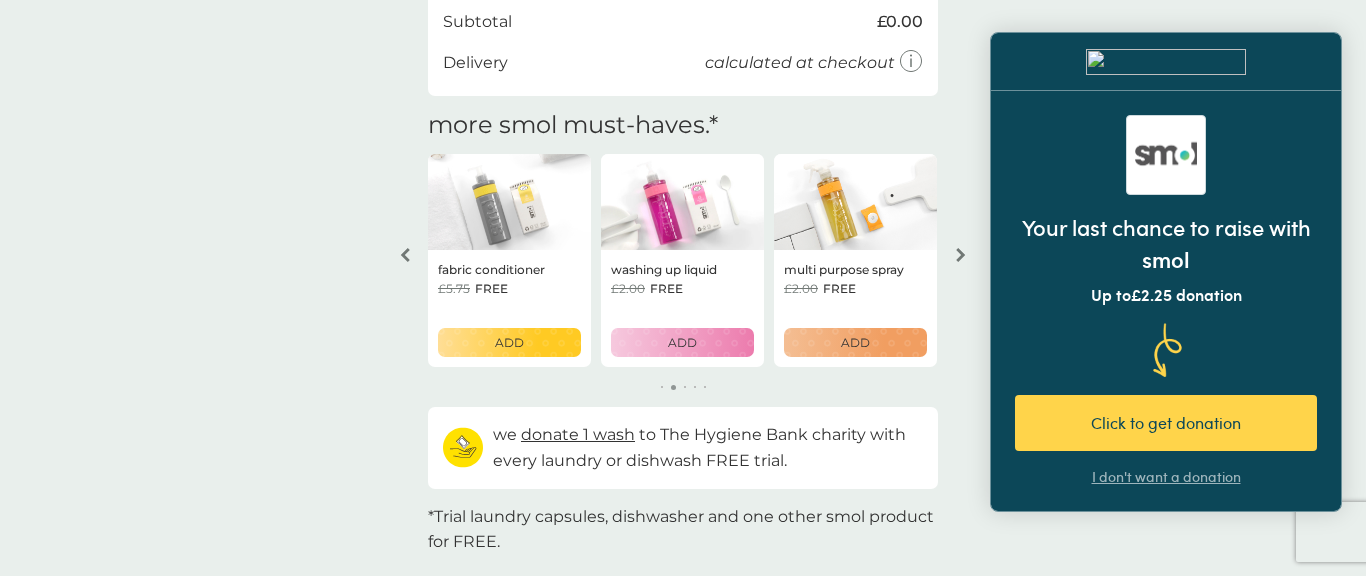 click at bounding box center [961, 255] 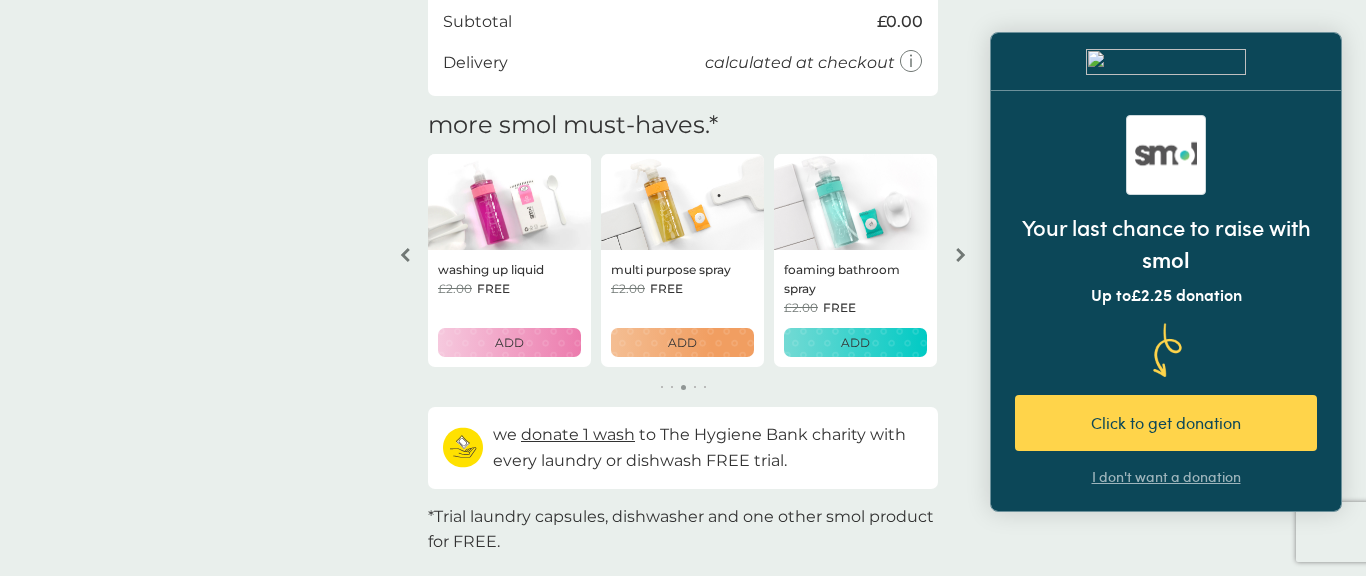 click at bounding box center (961, 255) 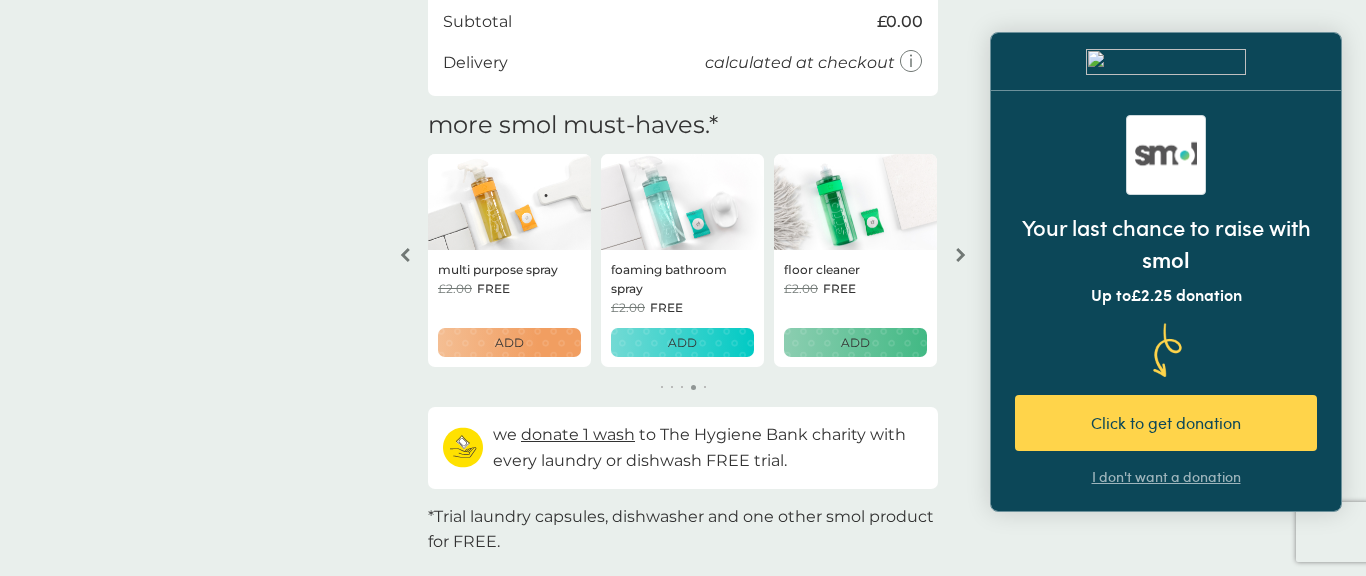 click at bounding box center (961, 255) 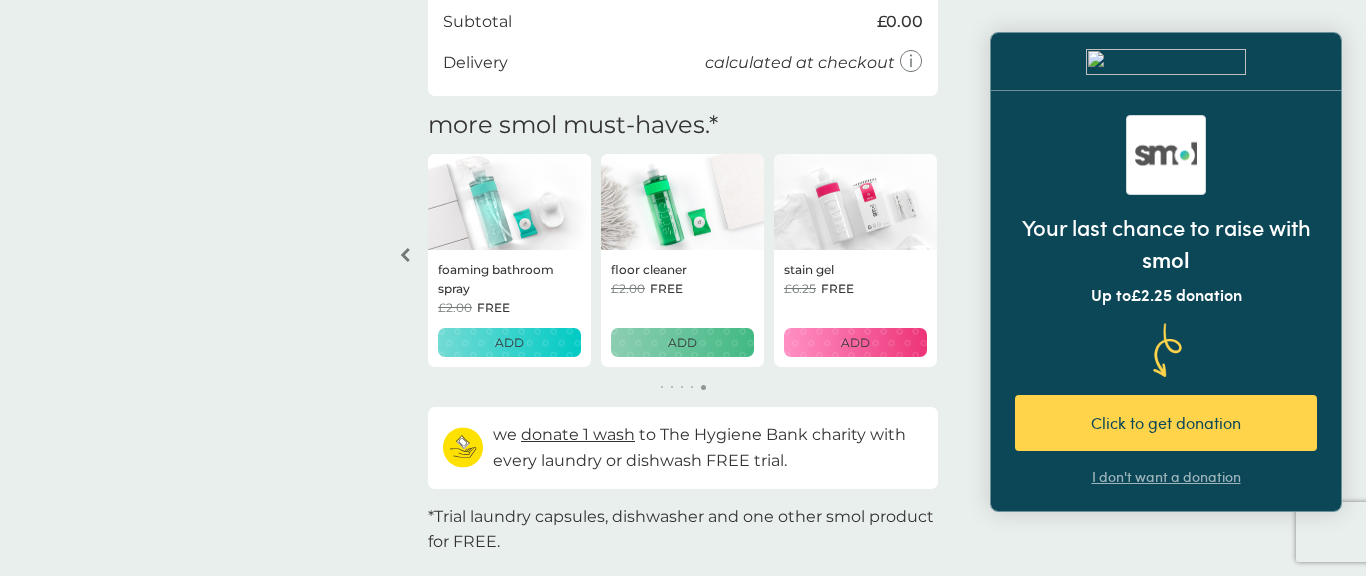 click on "ADD" at bounding box center [855, 342] 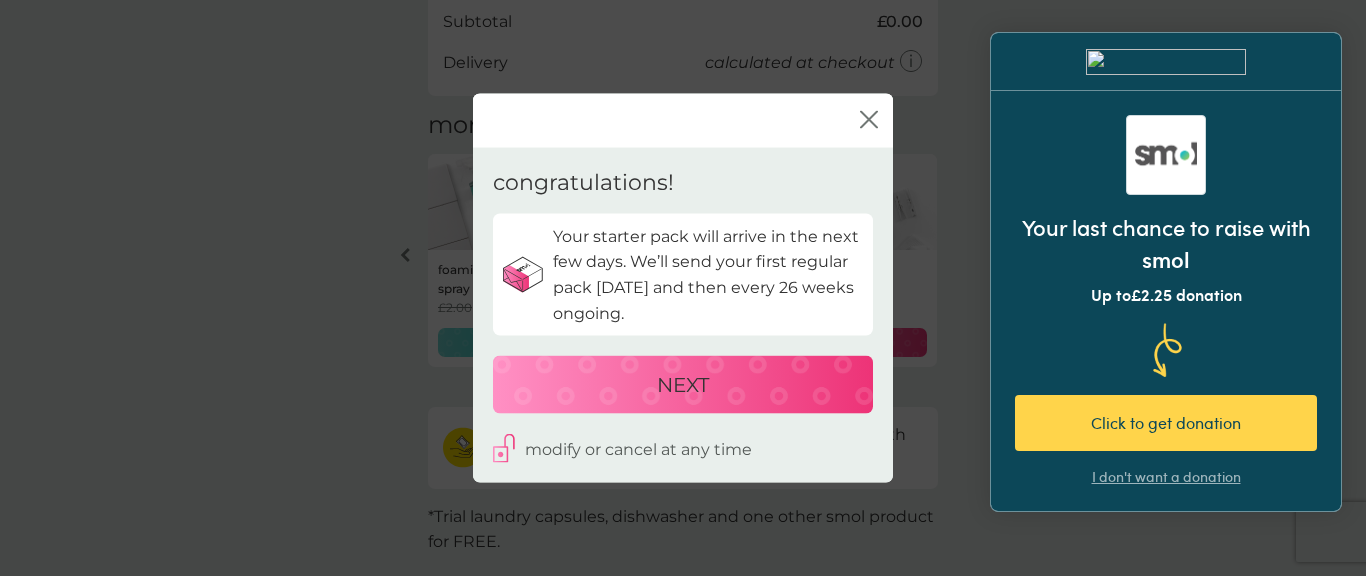click on "NEXT" at bounding box center (683, 385) 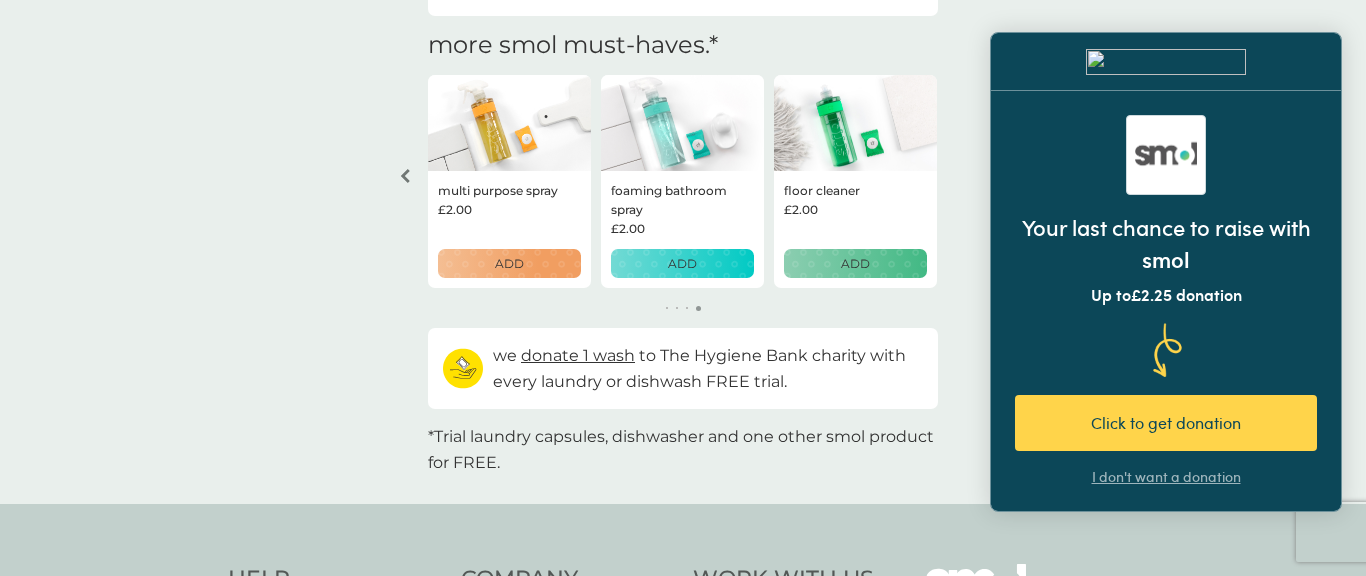 scroll, scrollTop: 760, scrollLeft: 0, axis: vertical 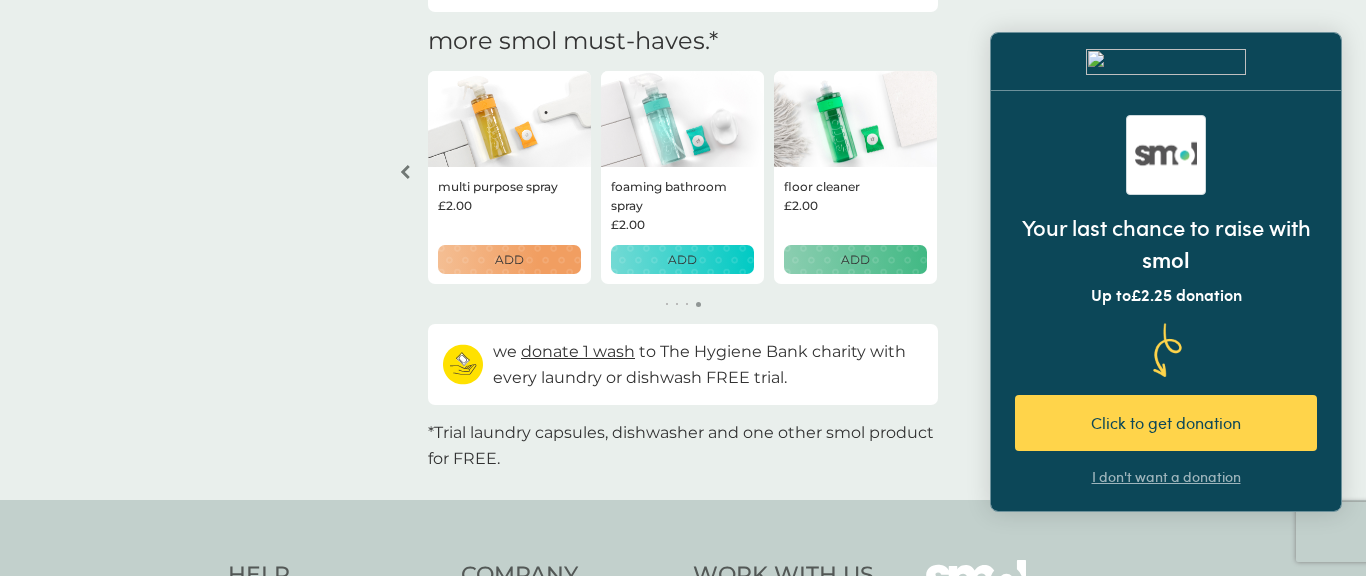 click on "I don't want a donation" at bounding box center [1166, 477] 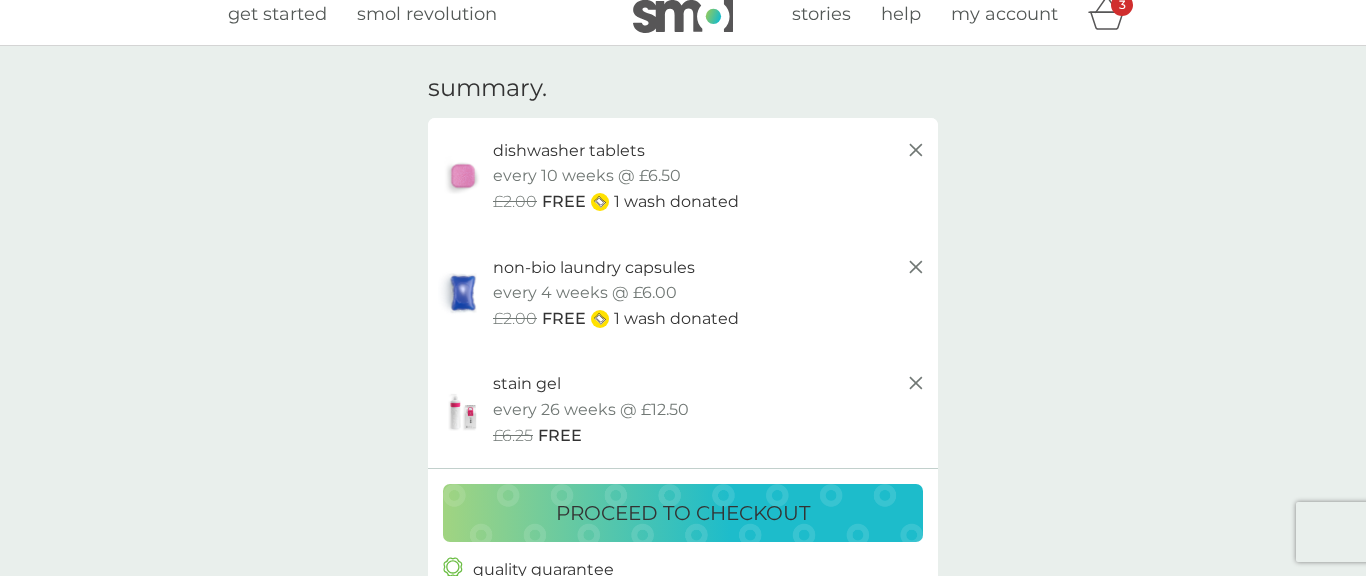 scroll, scrollTop: 16, scrollLeft: 0, axis: vertical 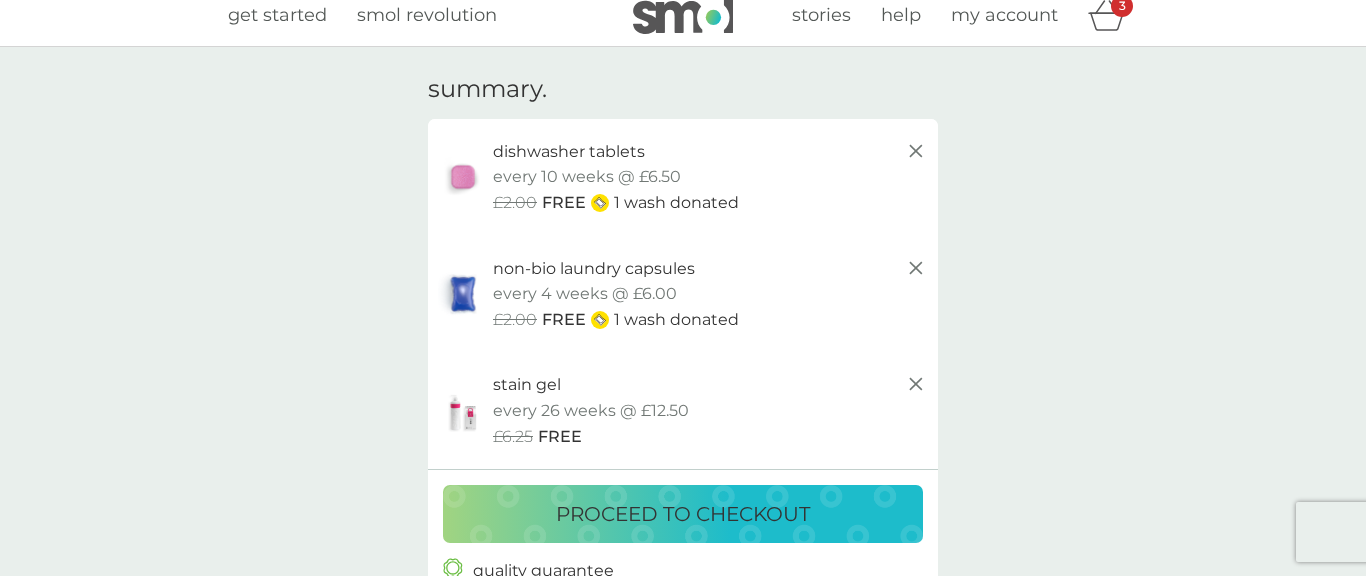 click on "proceed to checkout" at bounding box center (683, 514) 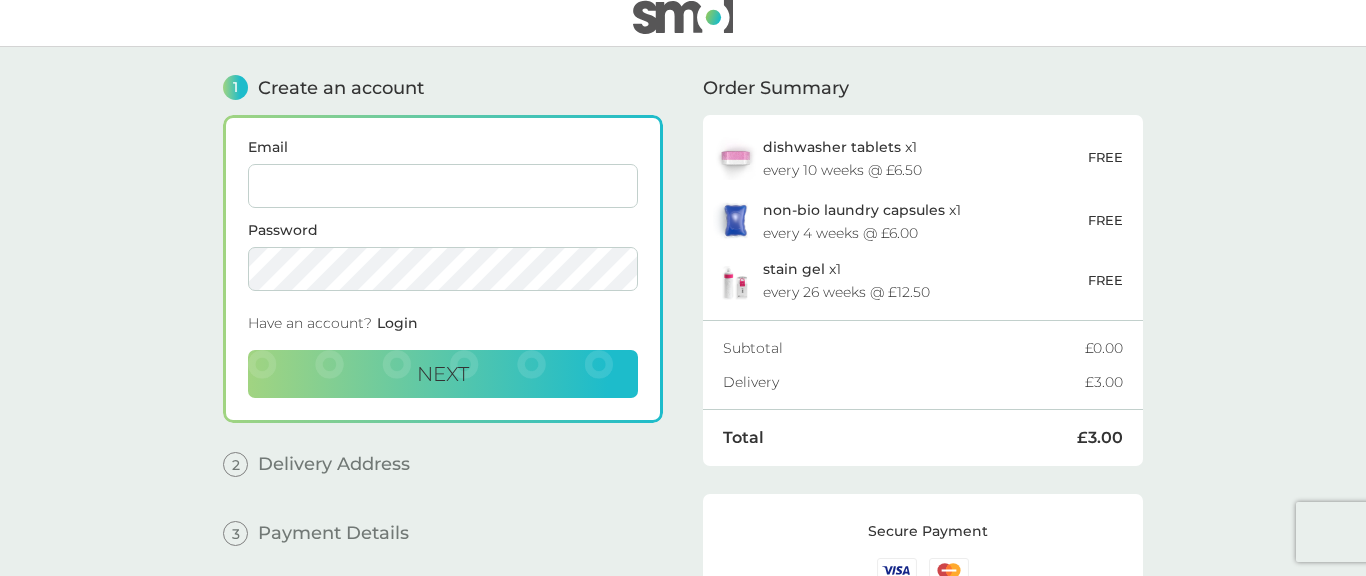 scroll, scrollTop: 0, scrollLeft: 0, axis: both 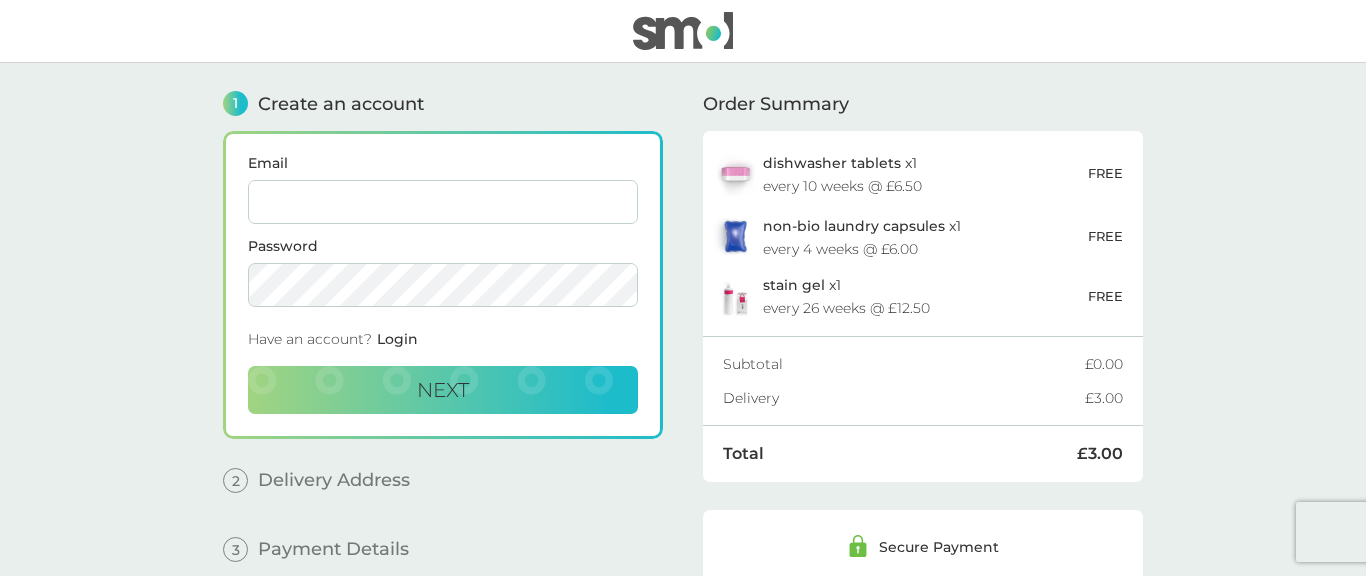 click on "Email" at bounding box center (443, 202) 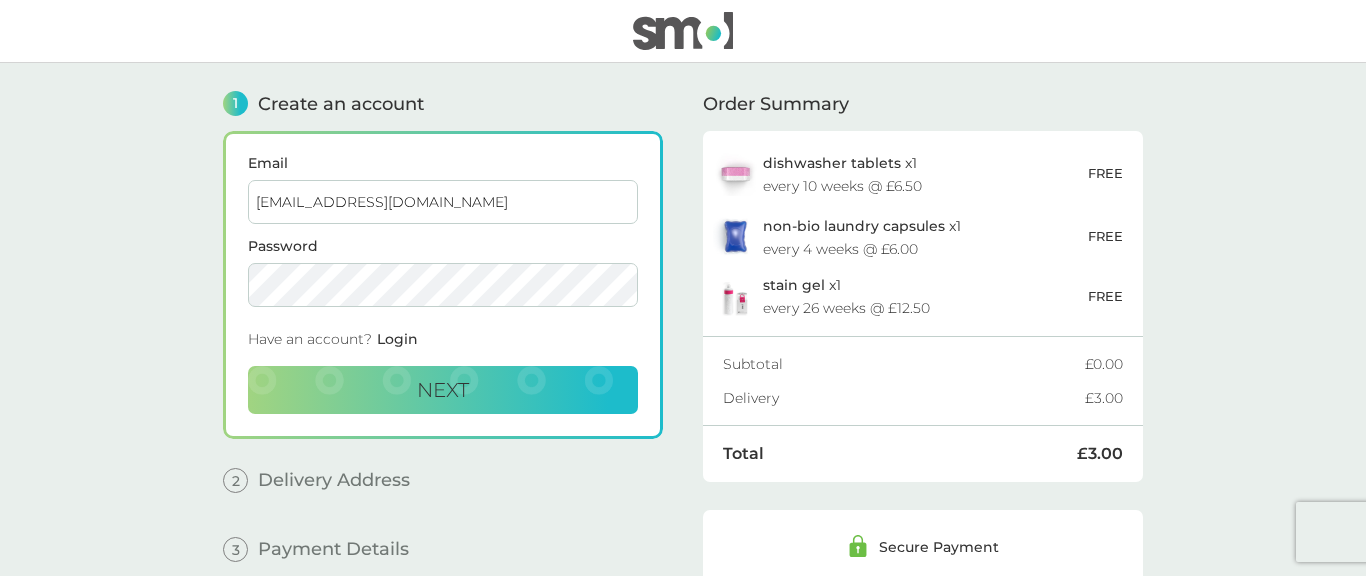 type on "kristabridges@gmail.com" 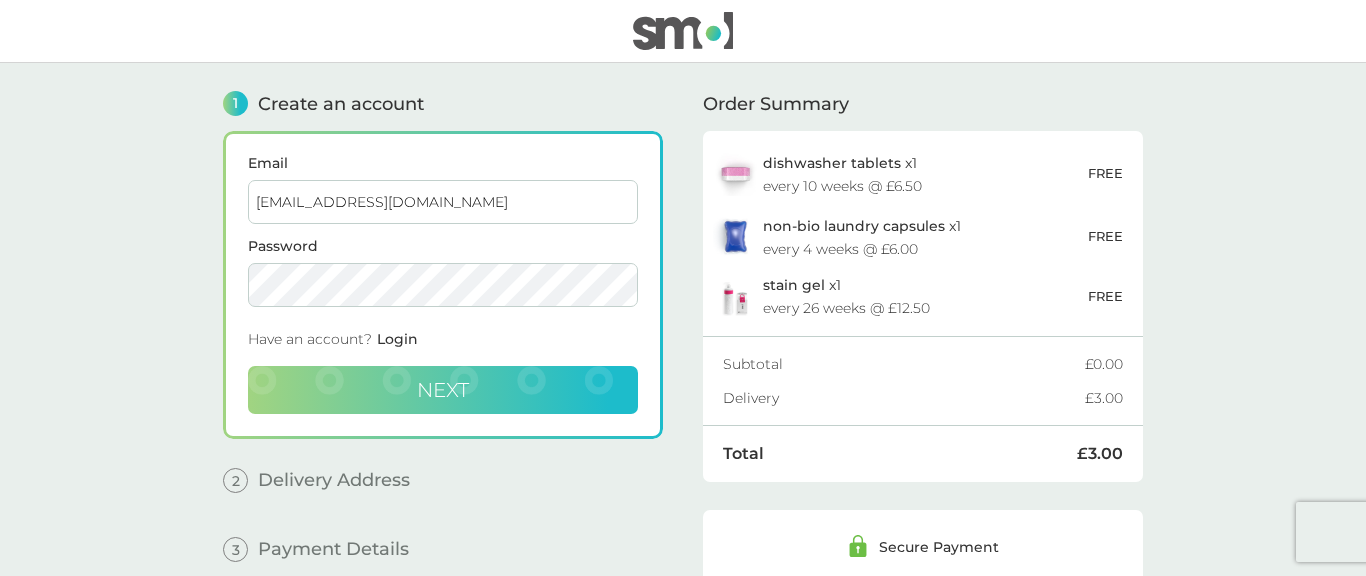 click on "Next" at bounding box center (443, 390) 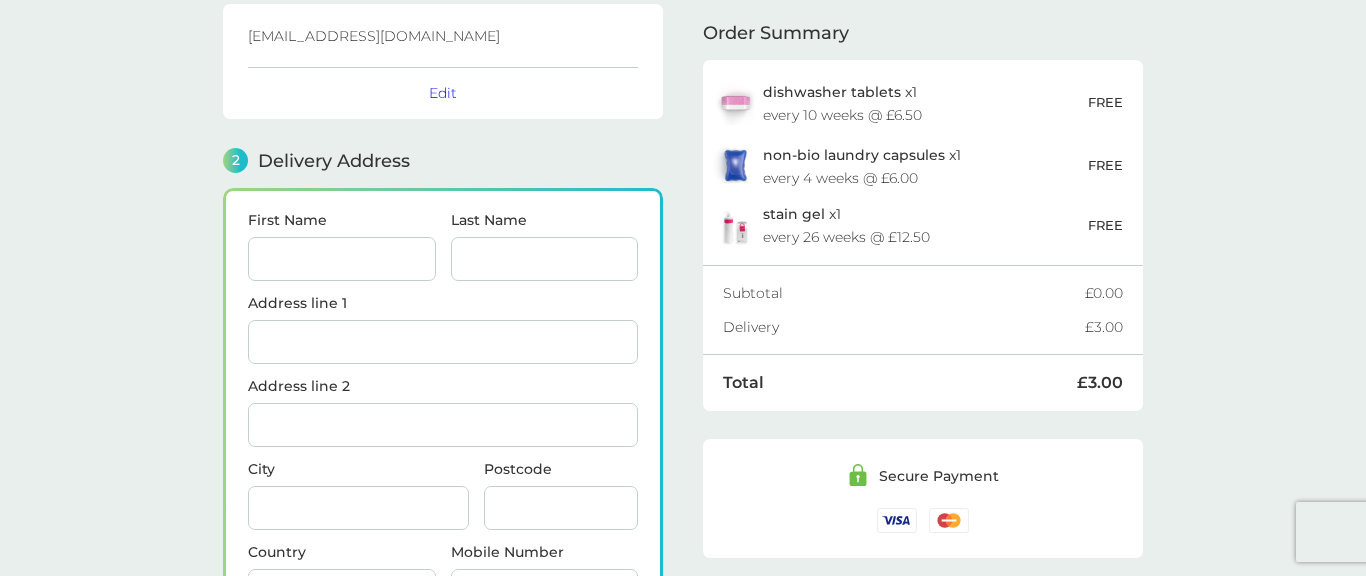 scroll, scrollTop: 246, scrollLeft: 0, axis: vertical 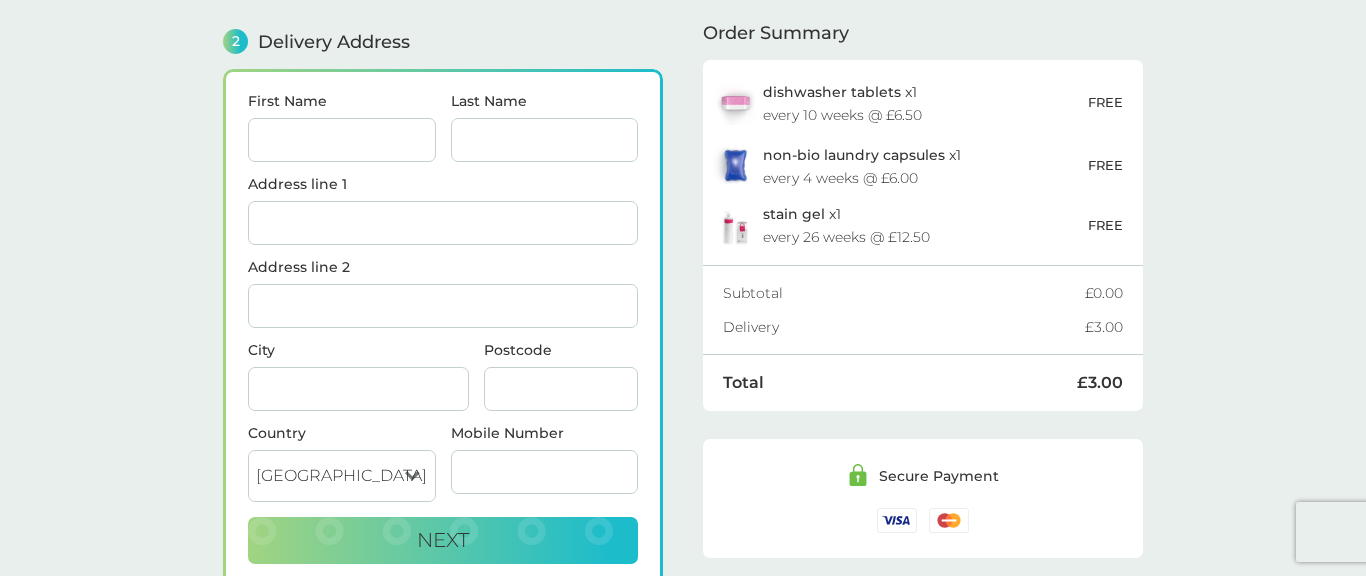 click on "First Name" at bounding box center (342, 140) 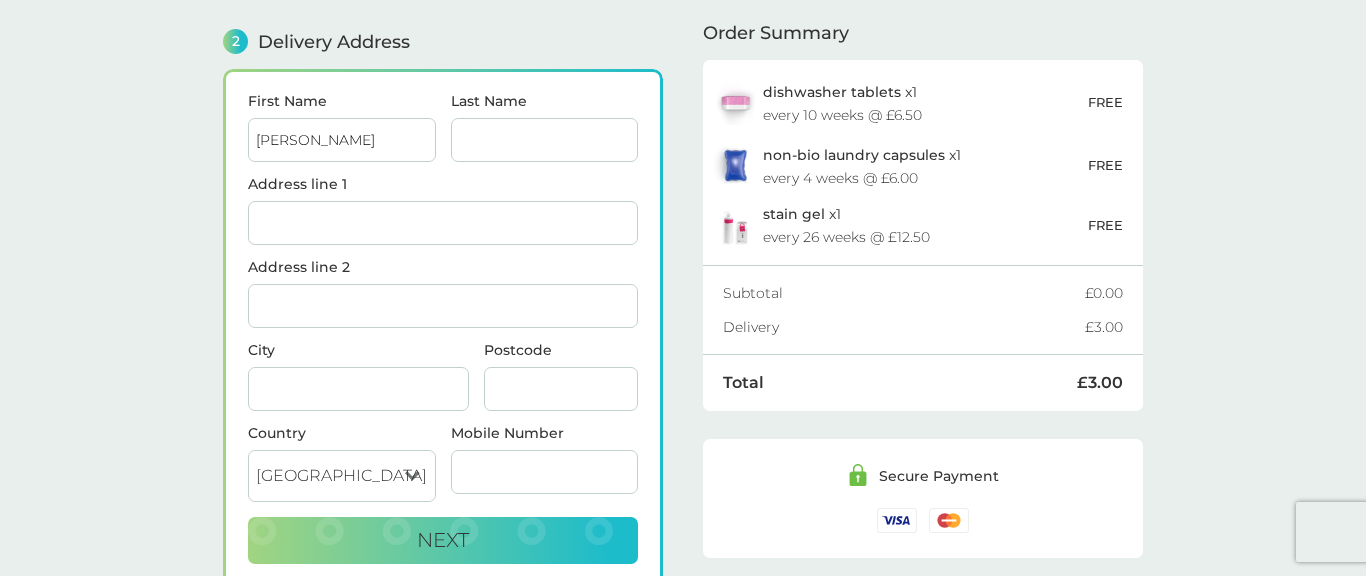 type on "[PERSON_NAME]" 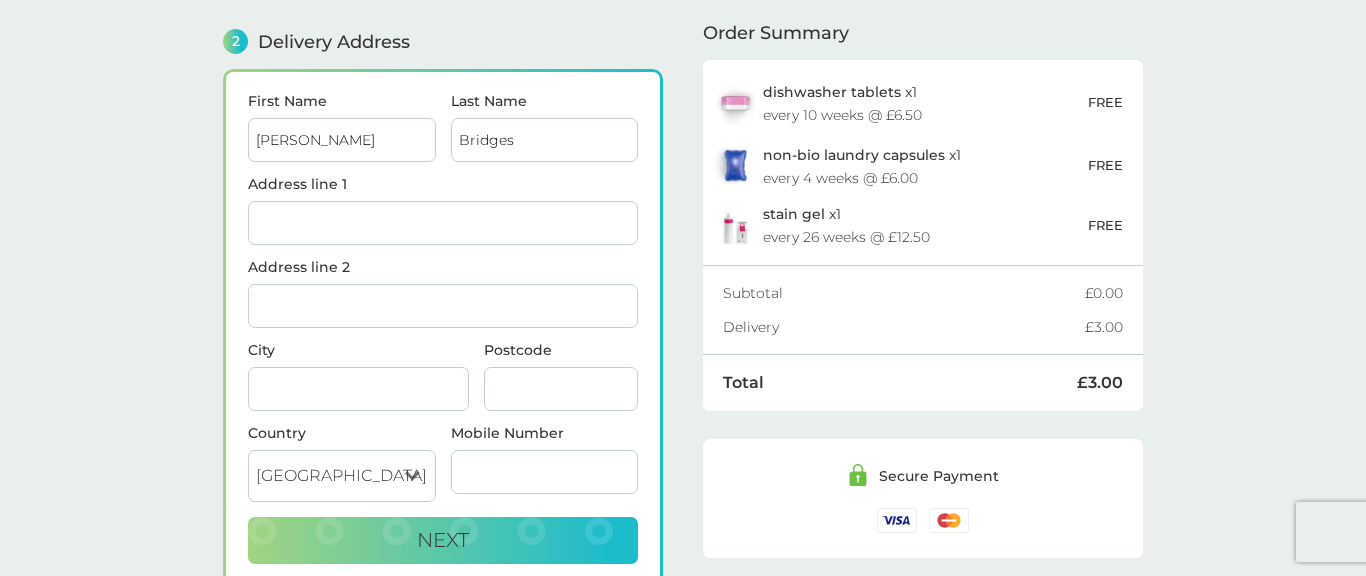 type on "Bridges" 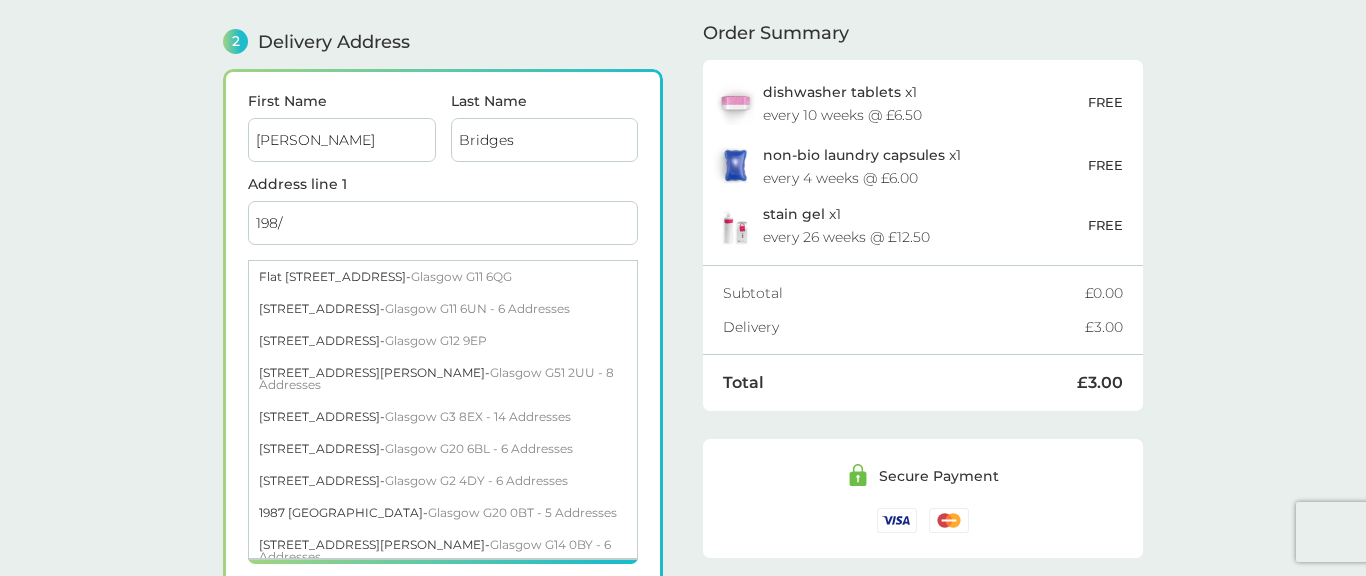 type on "[STREET_ADDRESS]" 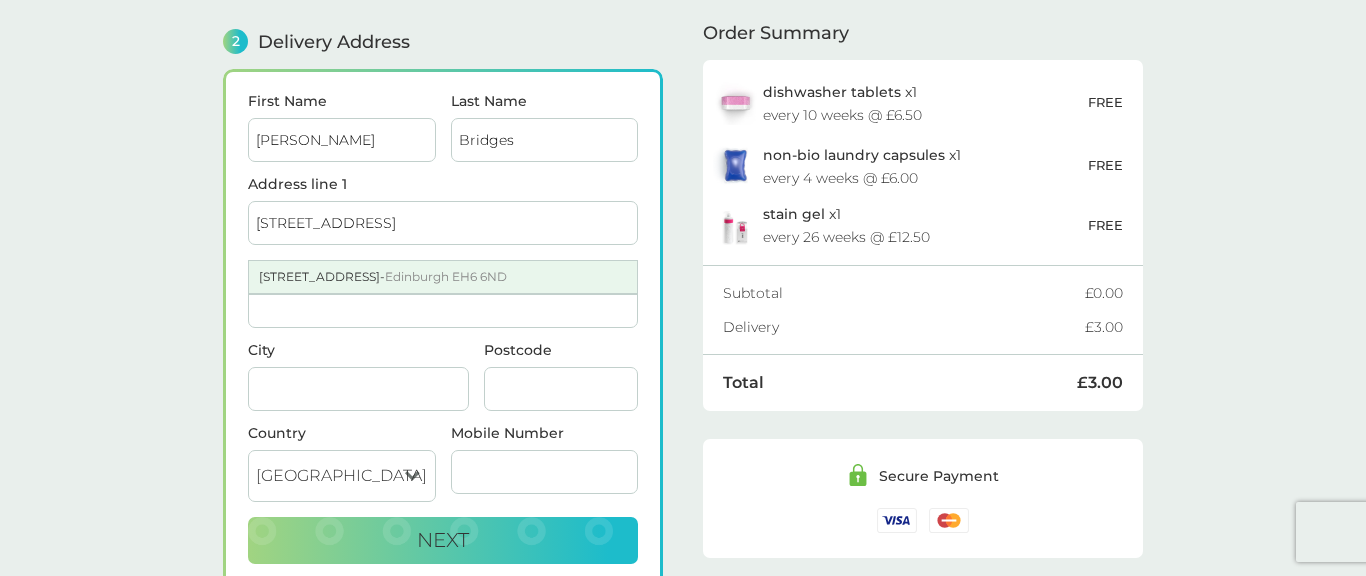 click on "198/2 Lindsay Road  -  Edinburgh EH6 6ND" at bounding box center [443, 277] 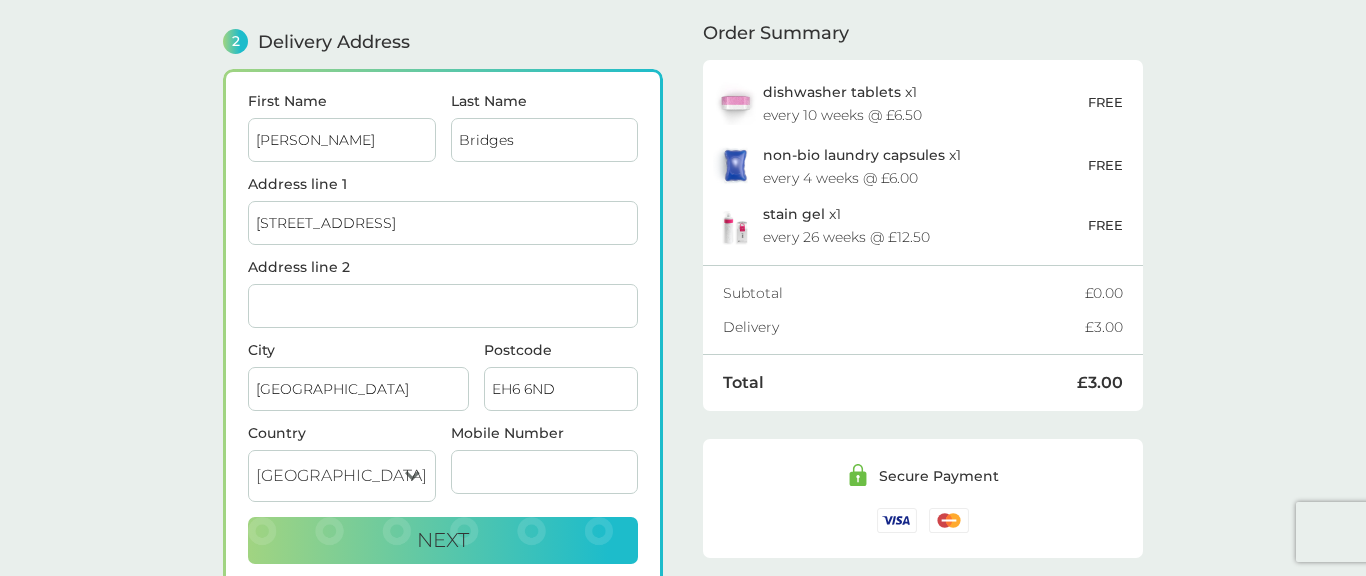 click on "Address line 2" at bounding box center (443, 306) 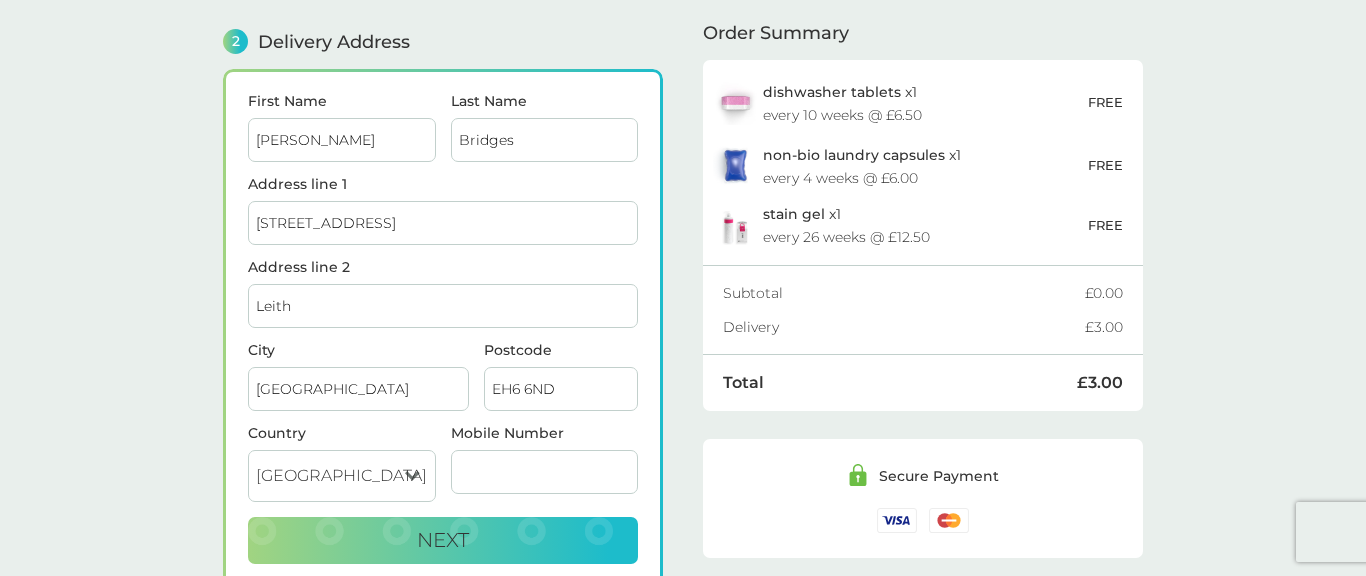 type on "Leith" 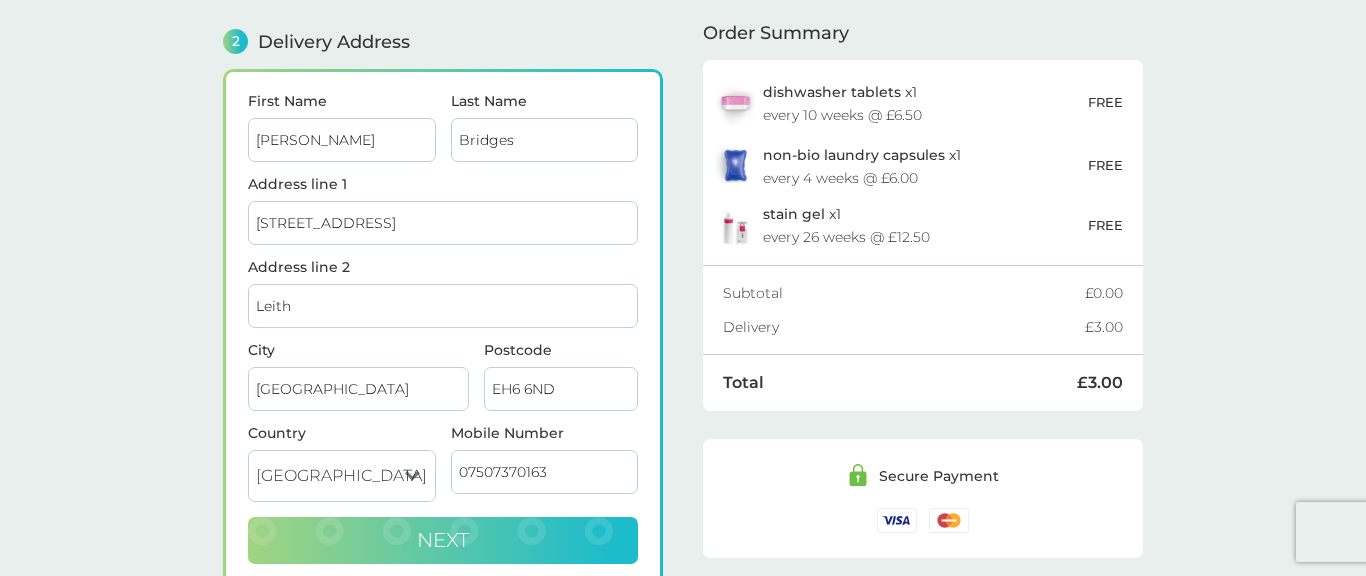 type on "07507370163" 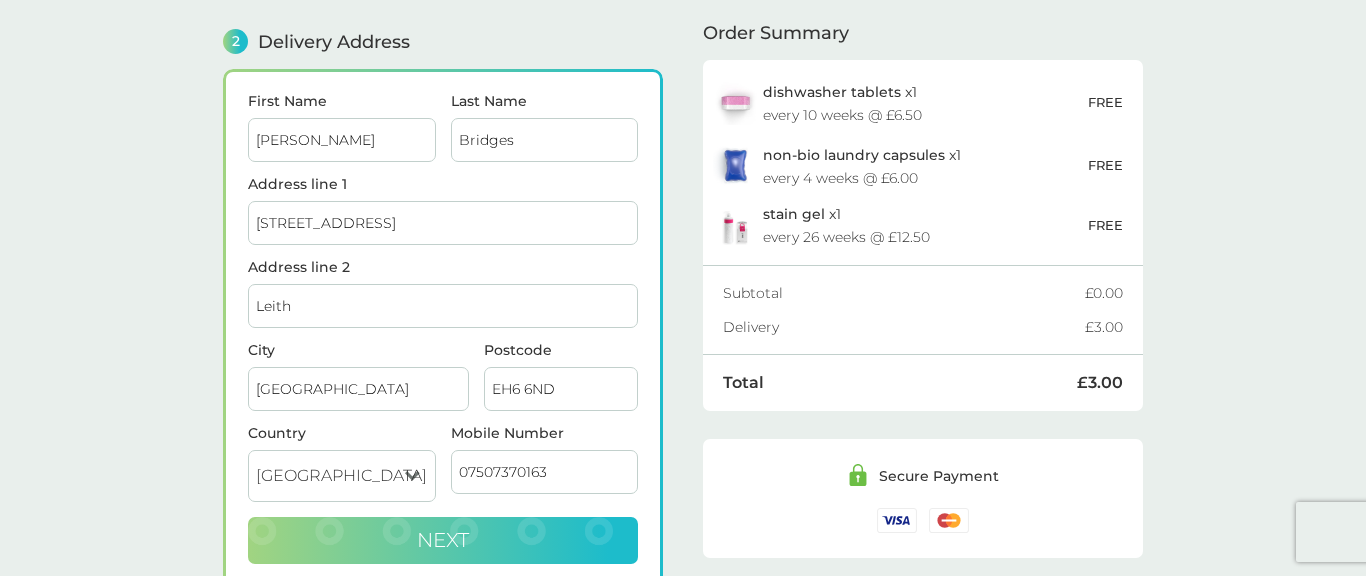 click on "Next" at bounding box center [443, 541] 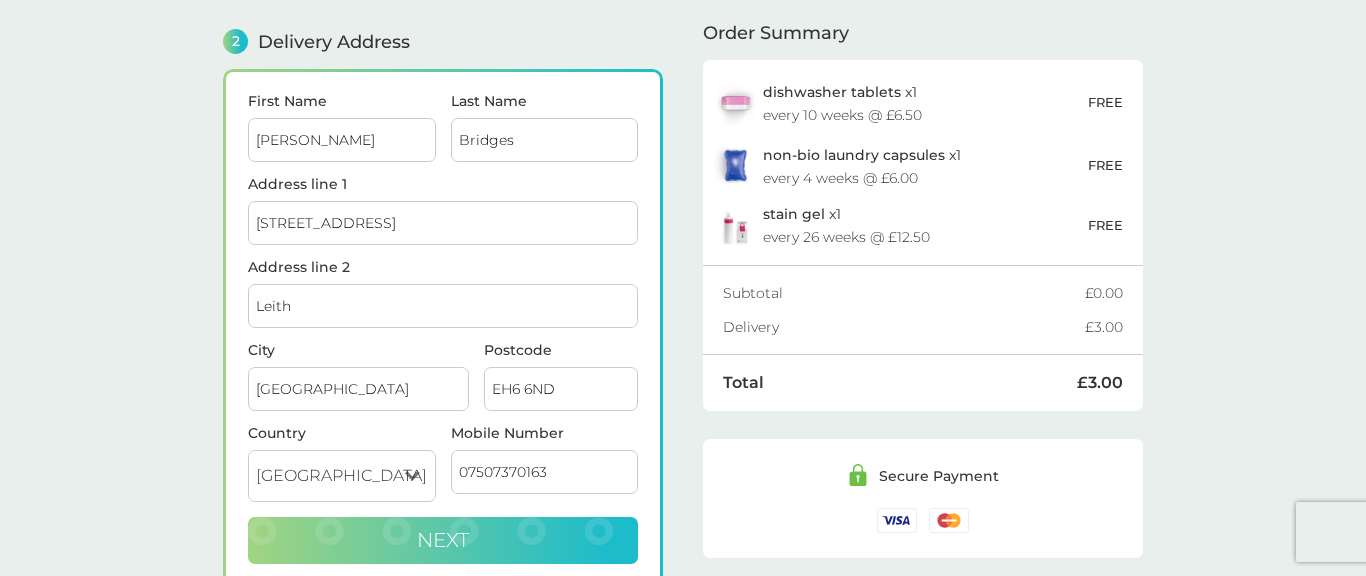 checkbox on "true" 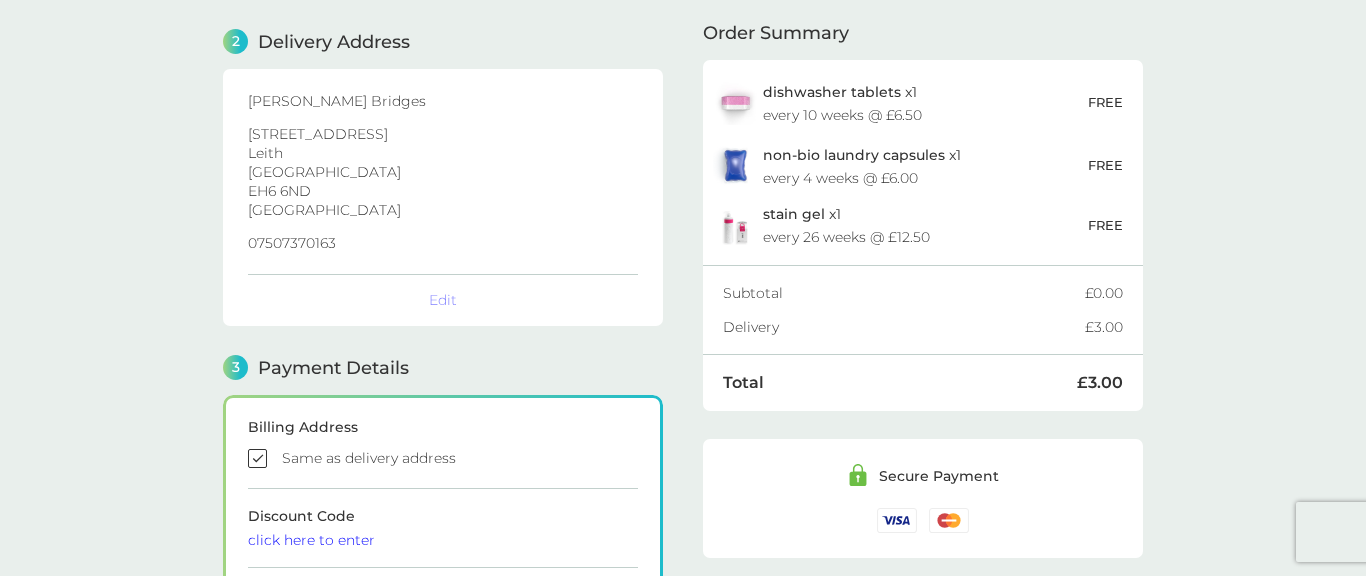 scroll, scrollTop: 572, scrollLeft: 0, axis: vertical 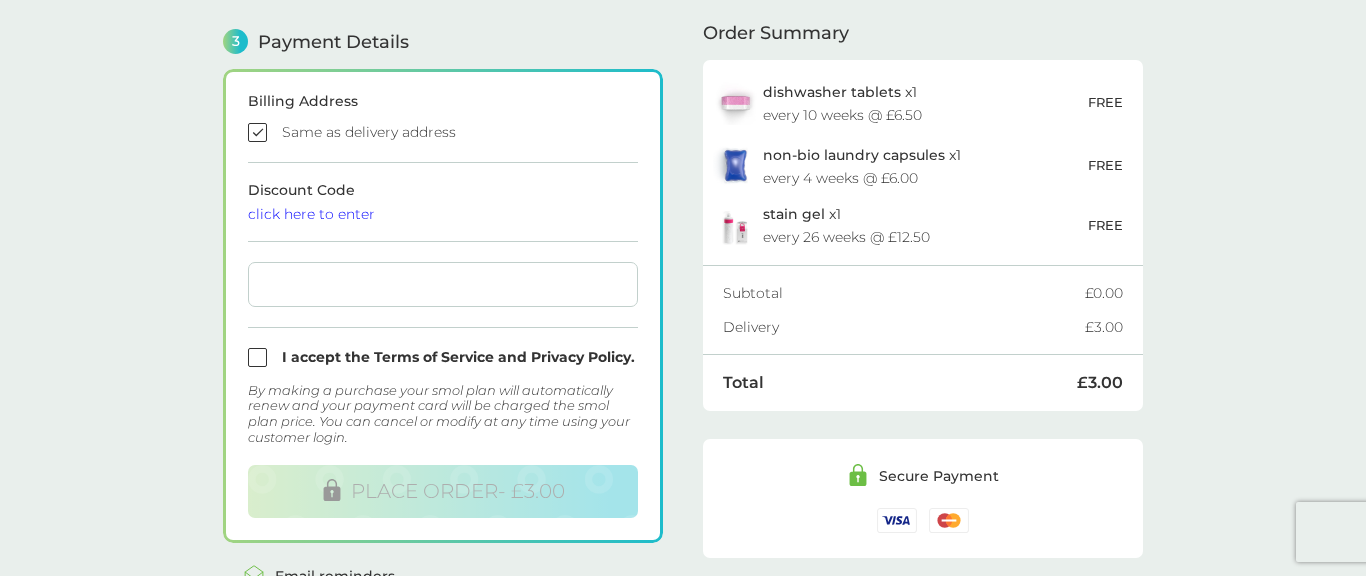 click at bounding box center [443, 357] 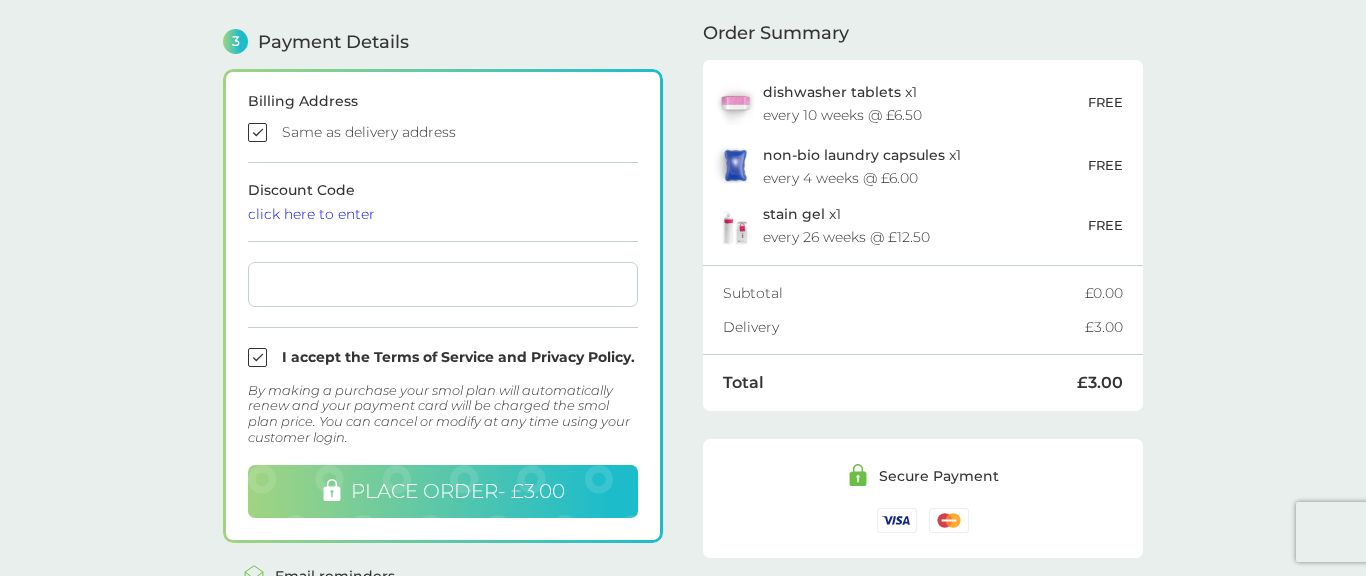 click on "PLACE ORDER  -   £3.00" at bounding box center (458, 491) 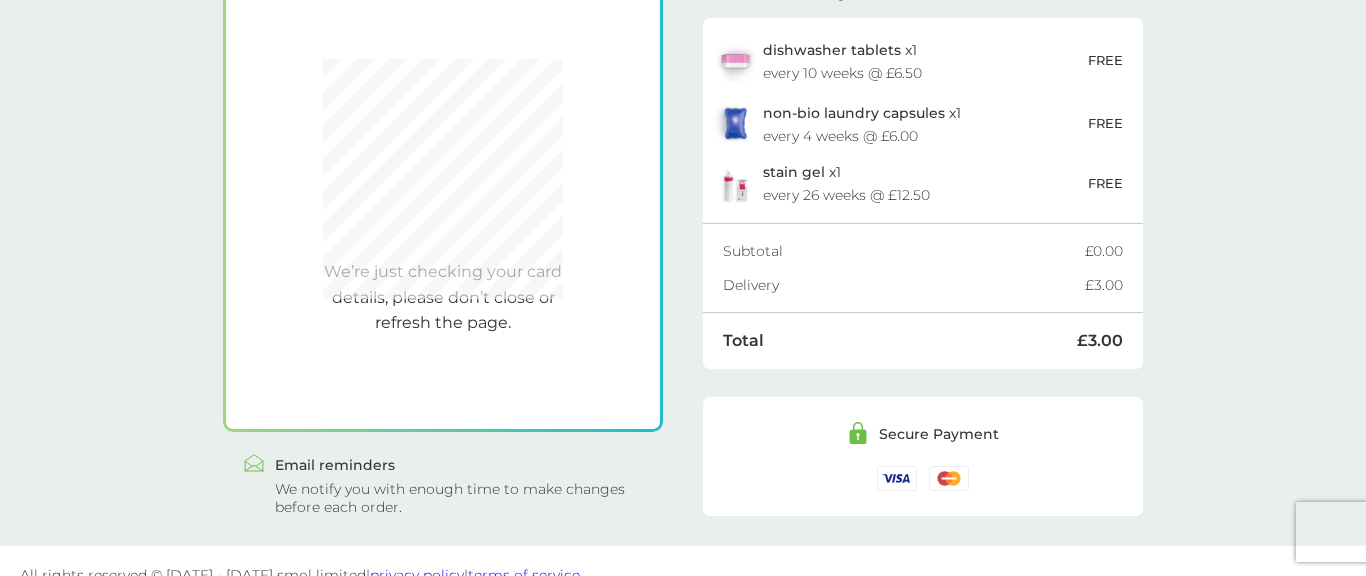 scroll, scrollTop: 706, scrollLeft: 0, axis: vertical 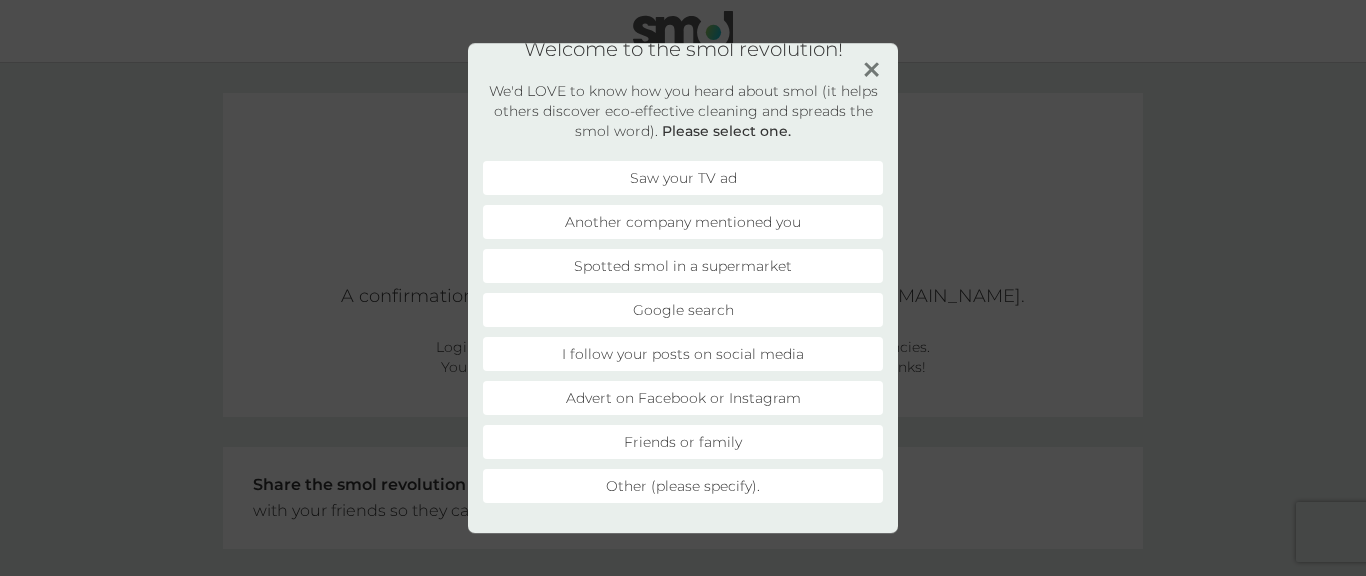 click on "Friends or family" at bounding box center (683, 442) 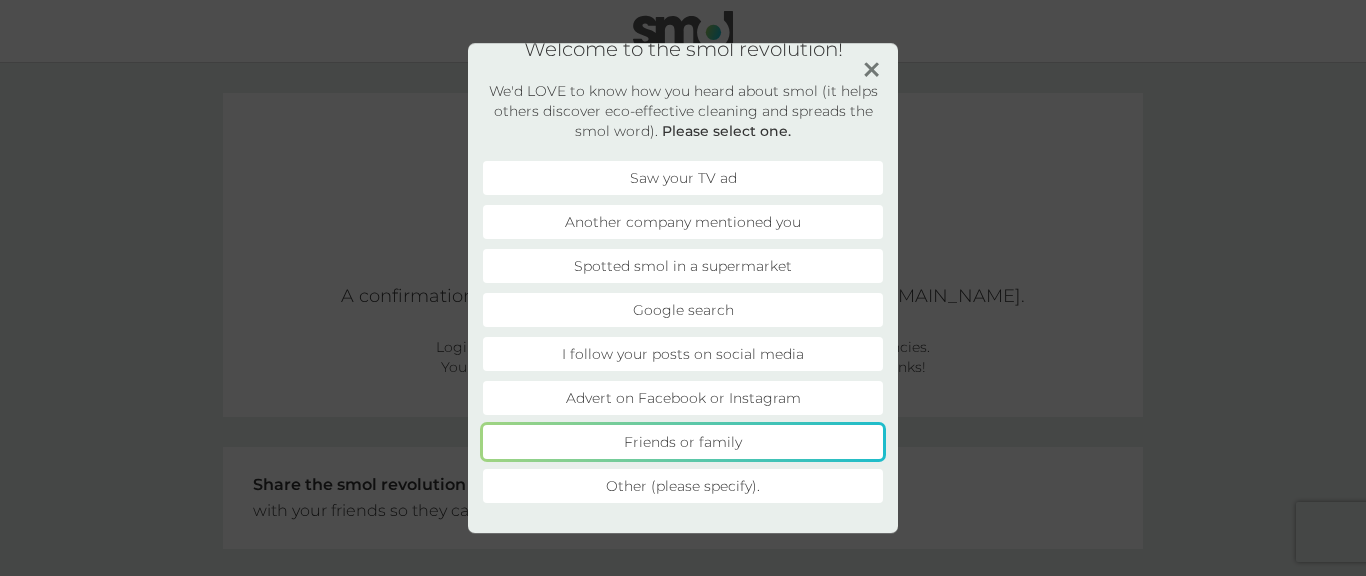 scroll, scrollTop: 0, scrollLeft: 0, axis: both 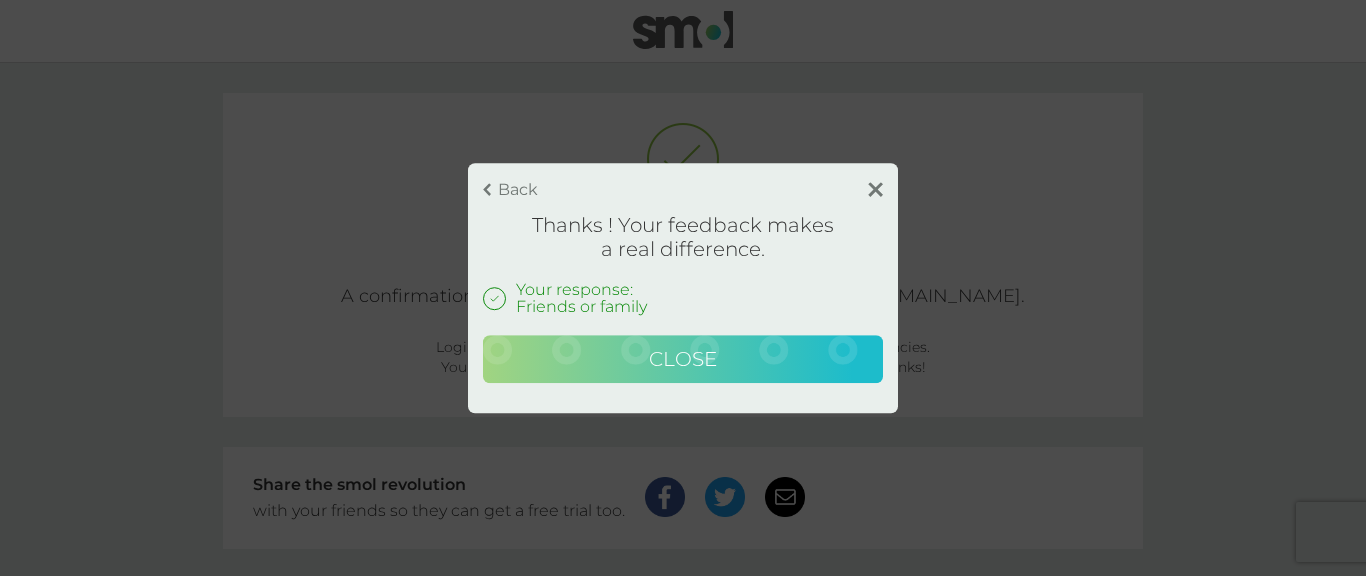click on "Close" at bounding box center [683, 359] 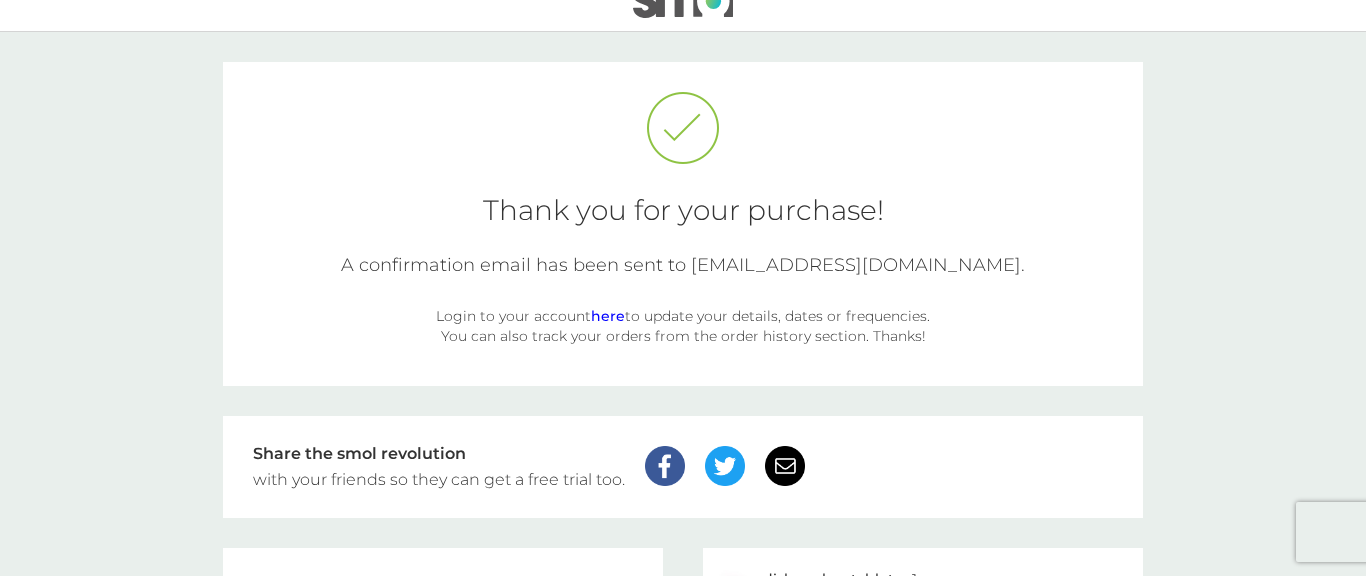scroll, scrollTop: 0, scrollLeft: 0, axis: both 